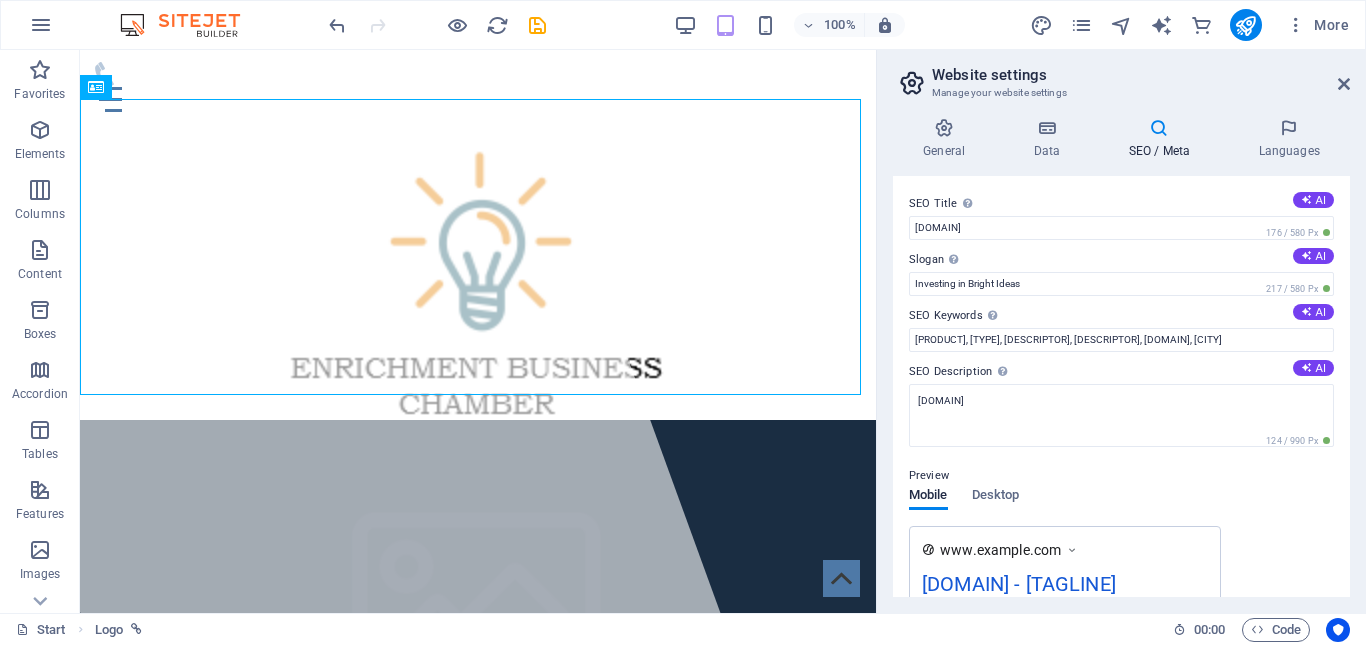 scroll, scrollTop: 0, scrollLeft: 0, axis: both 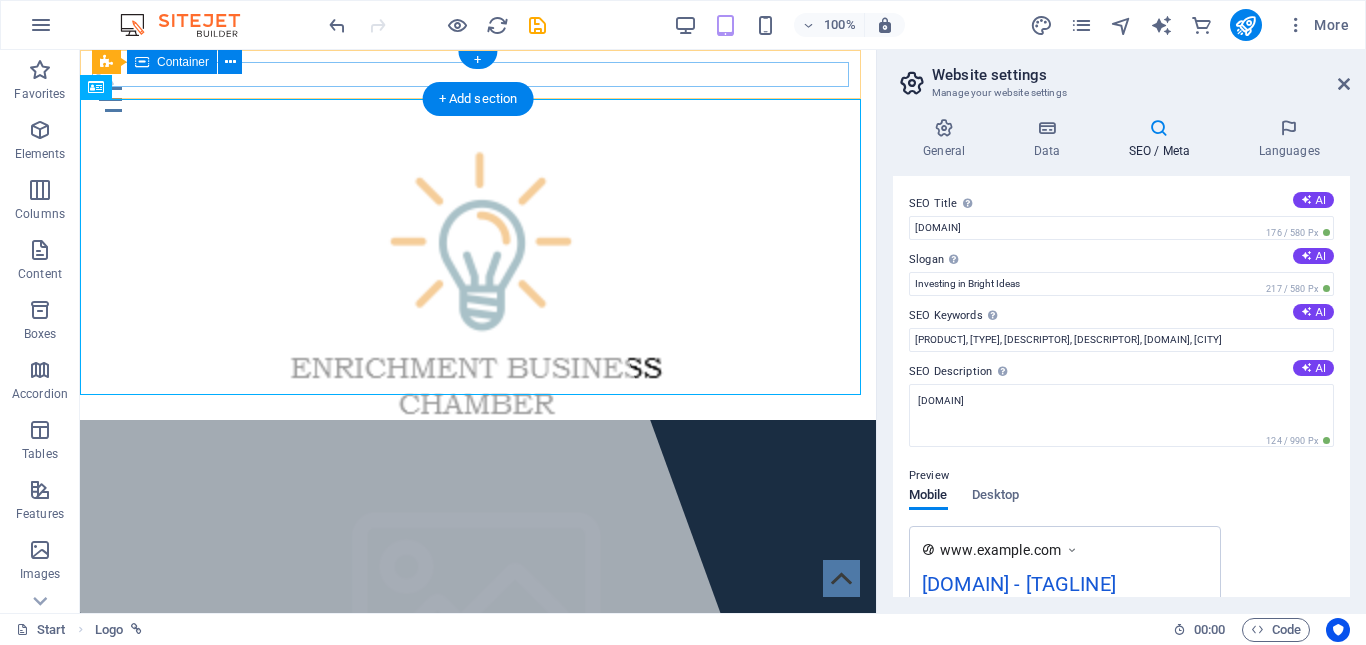 click at bounding box center [478, 87] 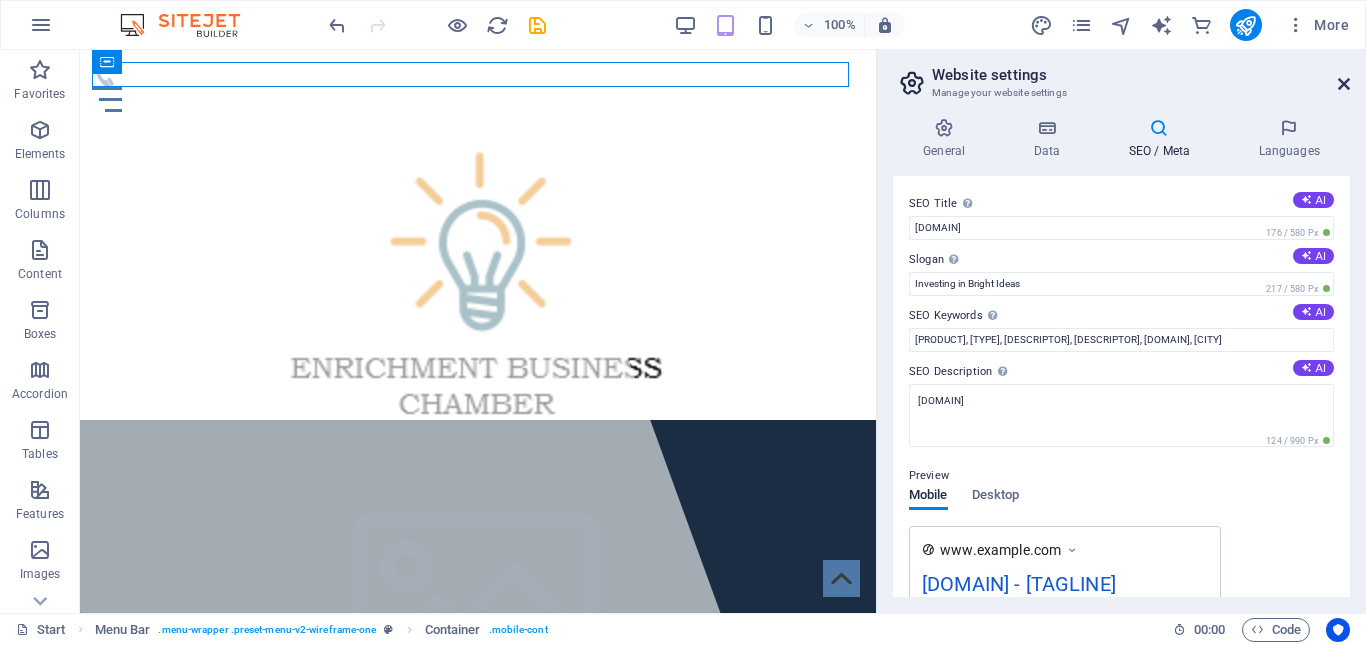 click at bounding box center (1344, 84) 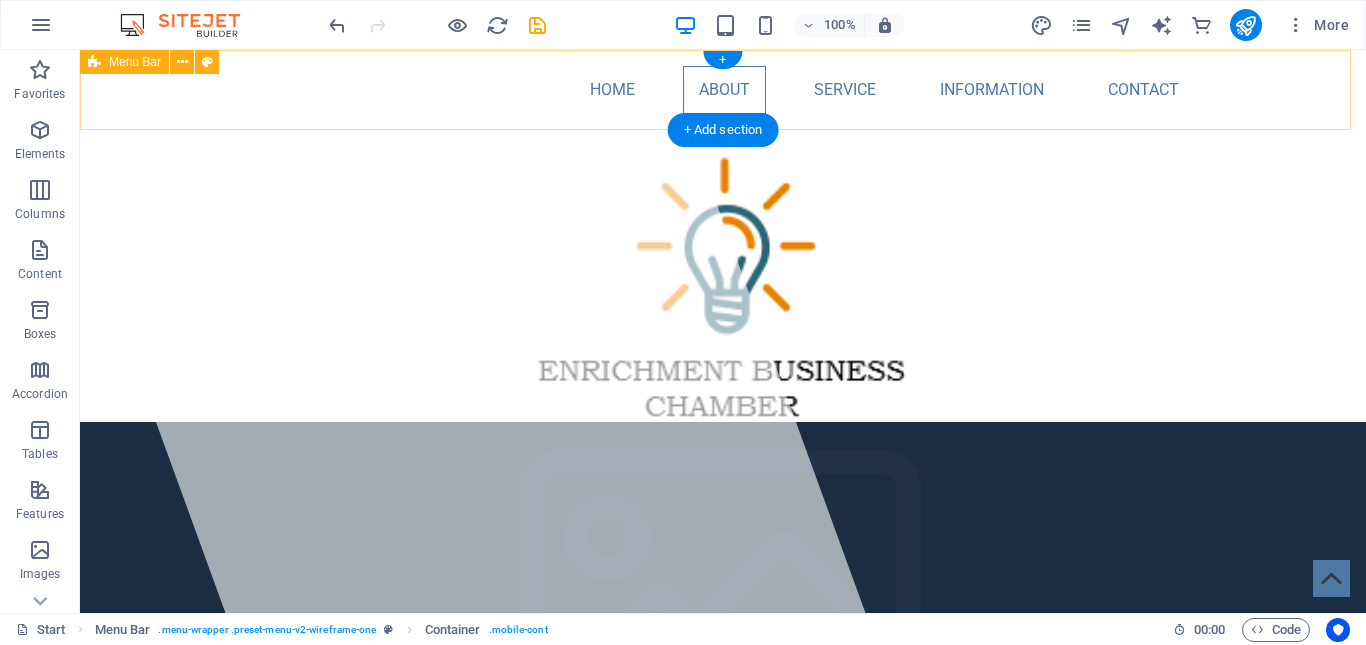 click on "Home About Service Information Contact" at bounding box center [723, 90] 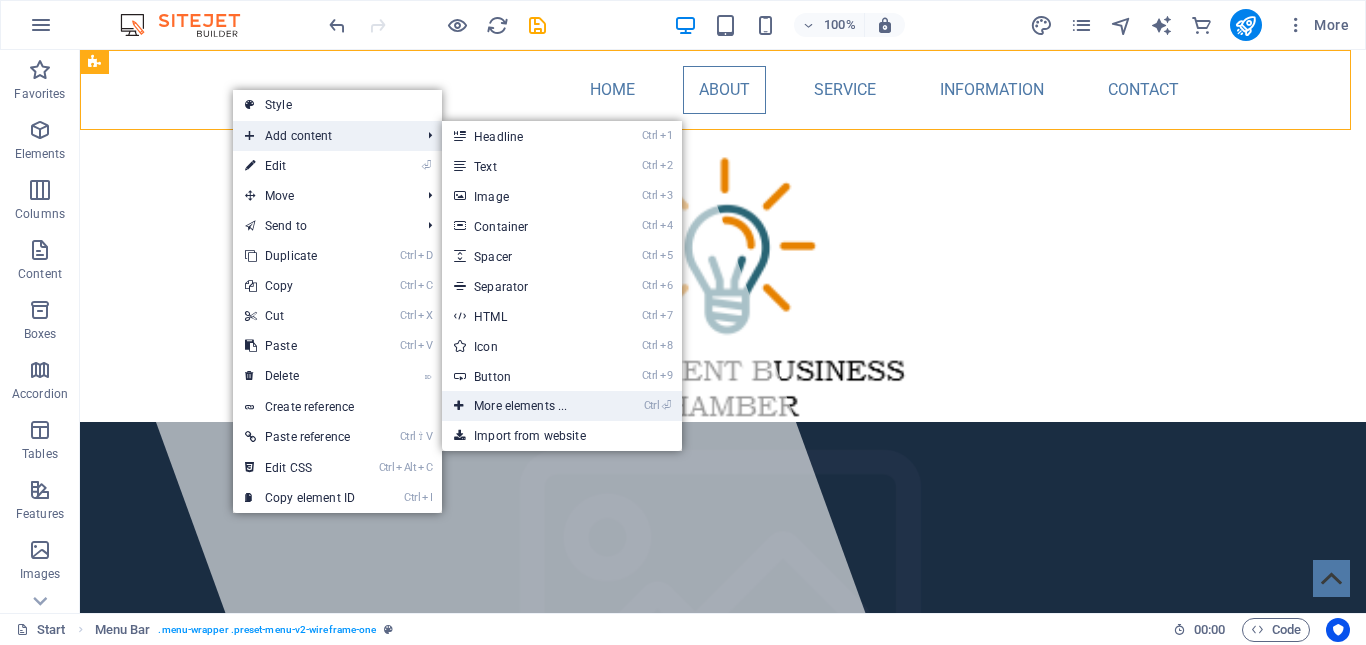 click on "Ctrl ⏎  More elements ..." at bounding box center [524, 406] 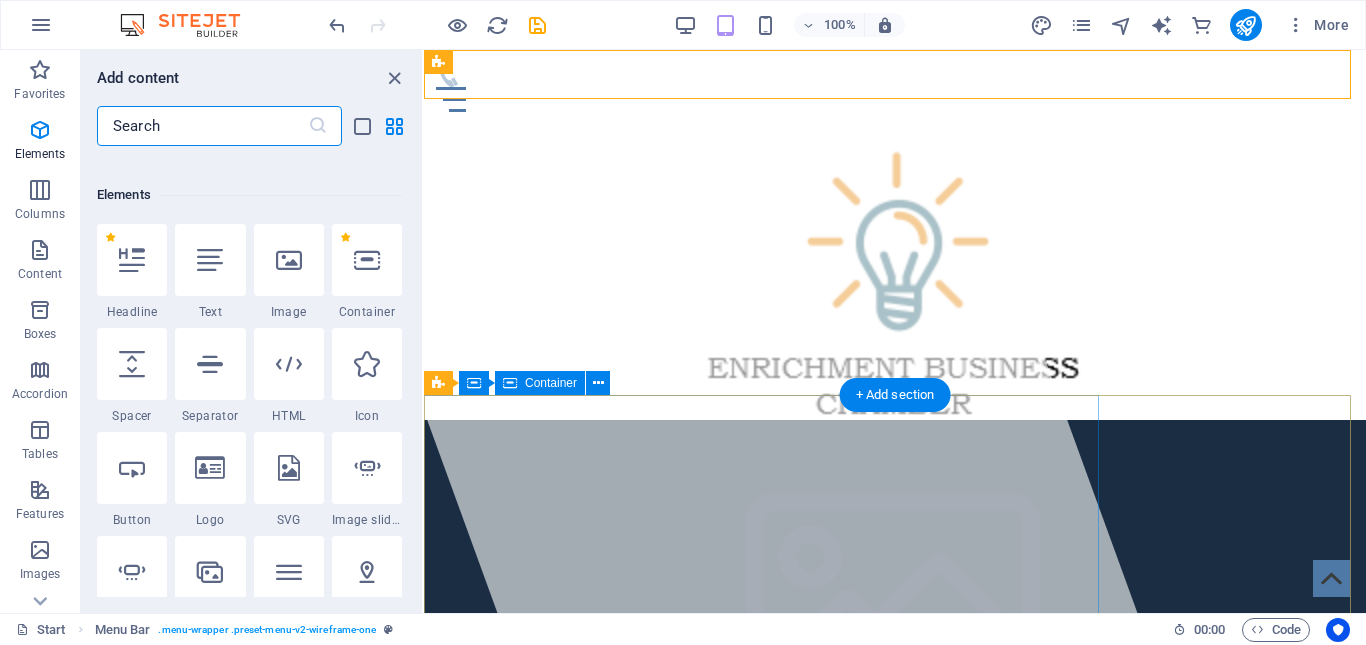 scroll, scrollTop: 213, scrollLeft: 0, axis: vertical 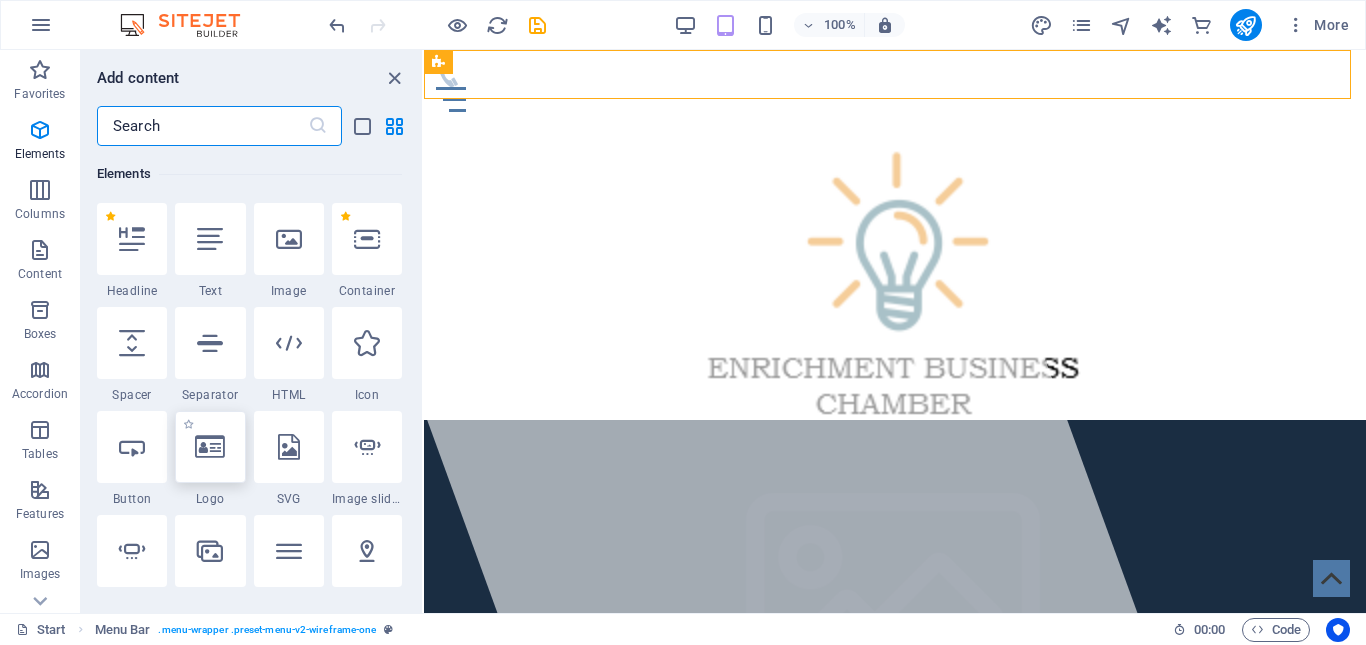 click at bounding box center [210, 447] 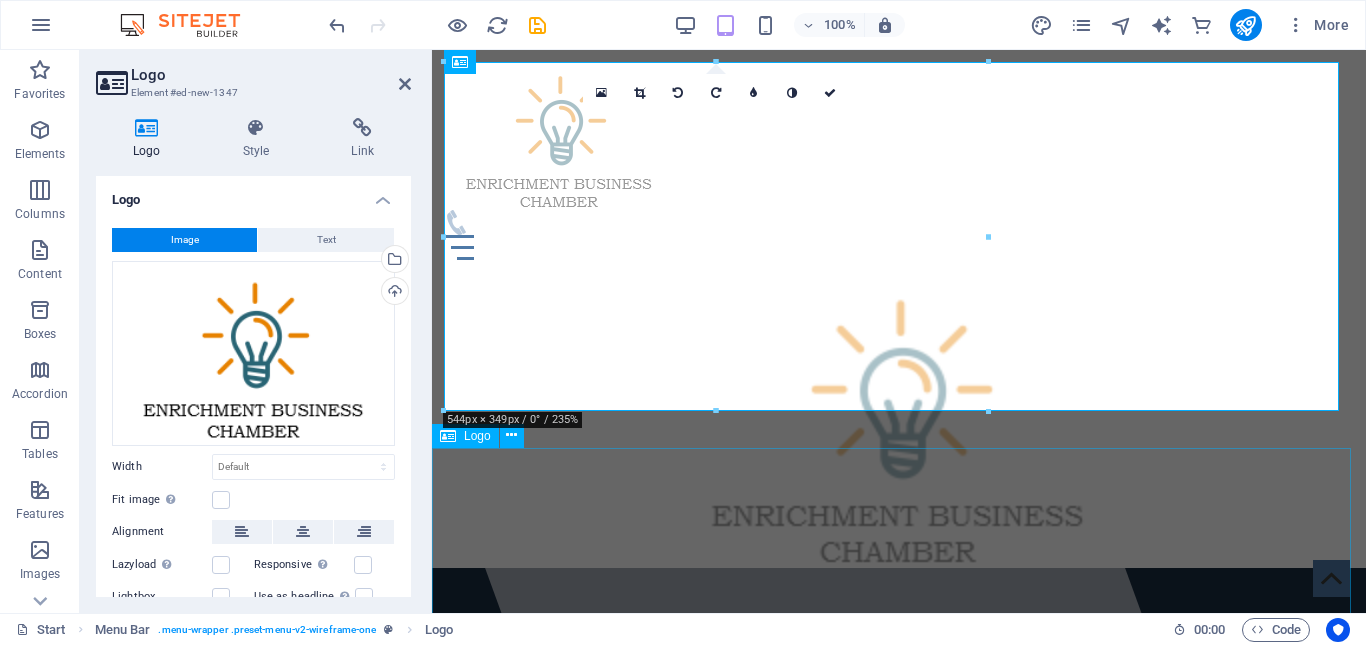 click at bounding box center [899, 420] 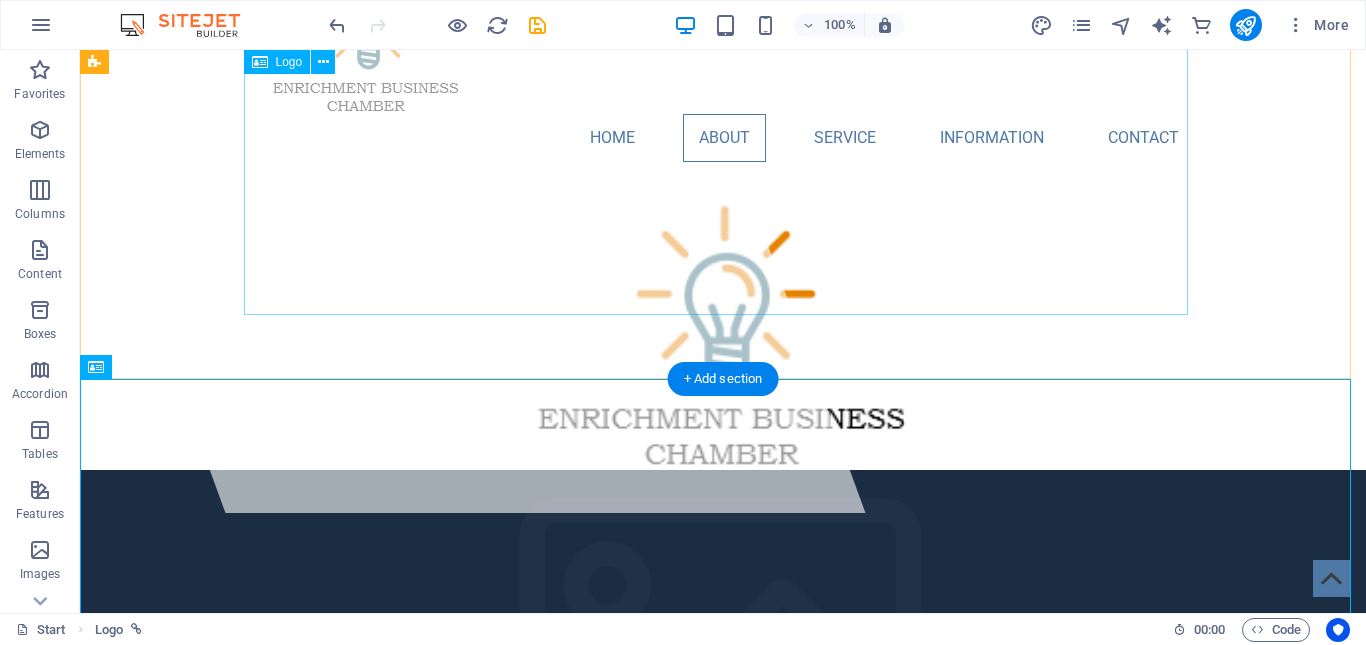 scroll, scrollTop: 0, scrollLeft: 0, axis: both 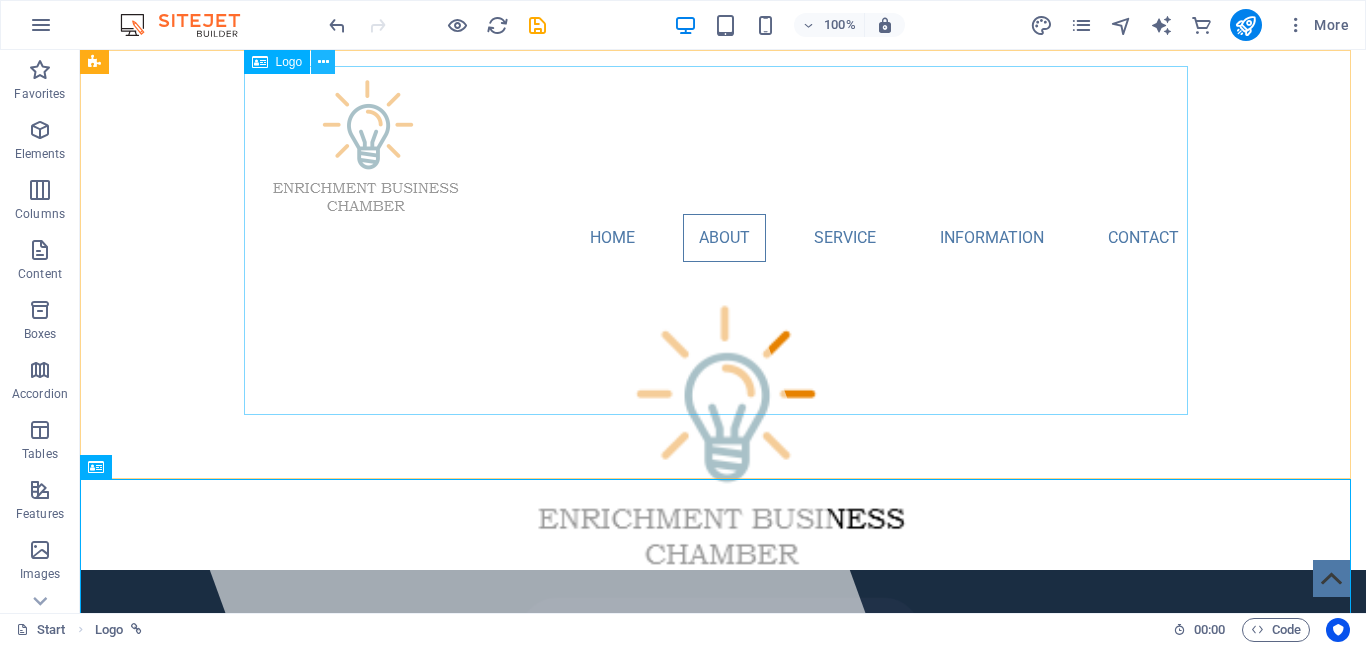 click at bounding box center (323, 62) 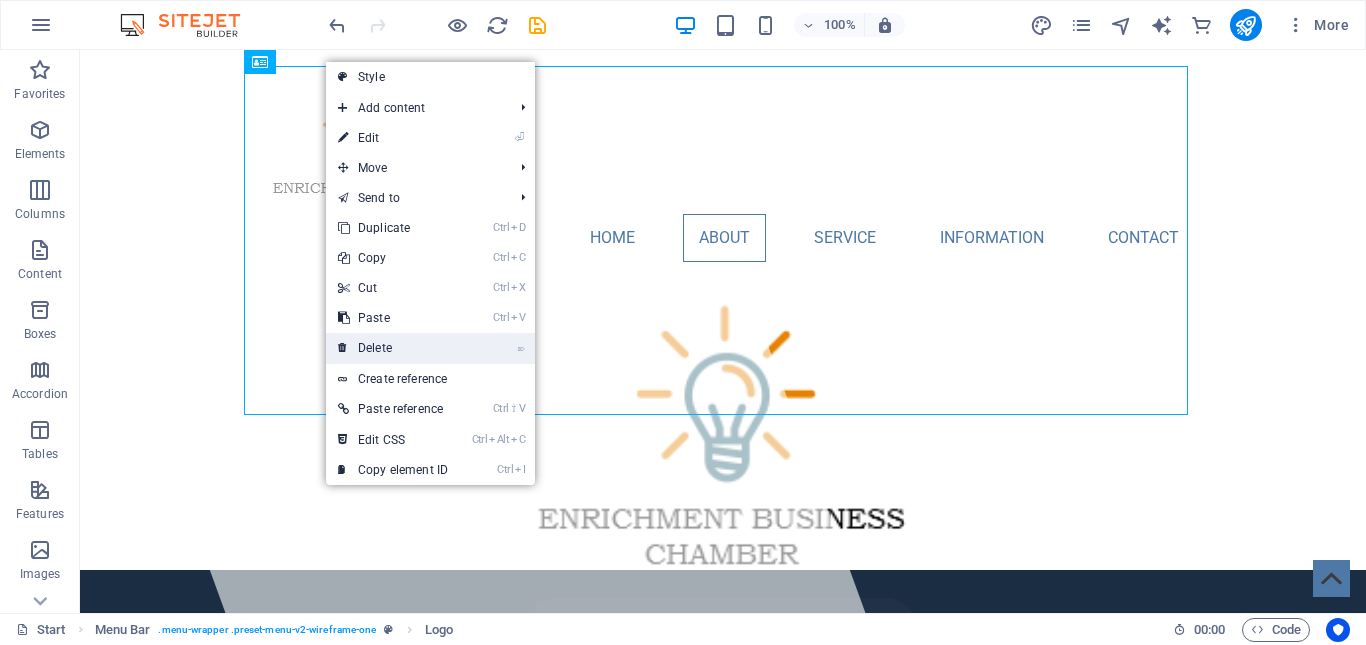 click on "⌦  Delete" at bounding box center (393, 348) 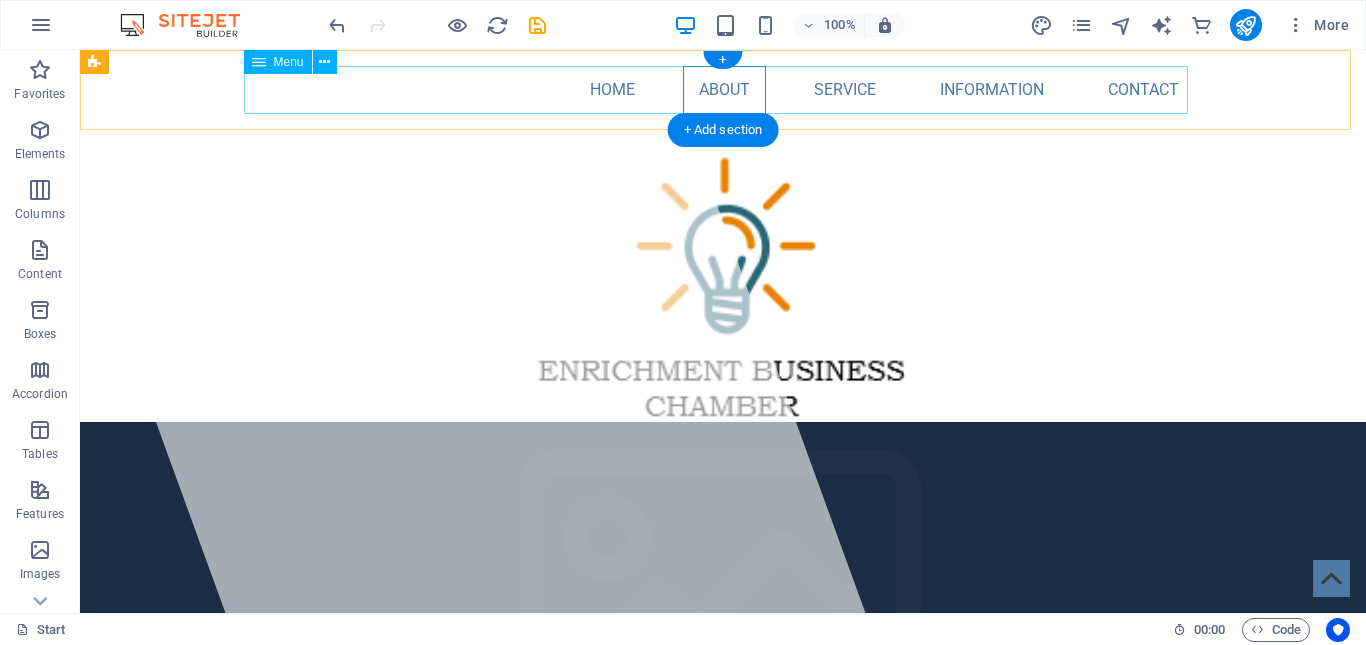 click on "Home About Service Information Contact" at bounding box center [723, 90] 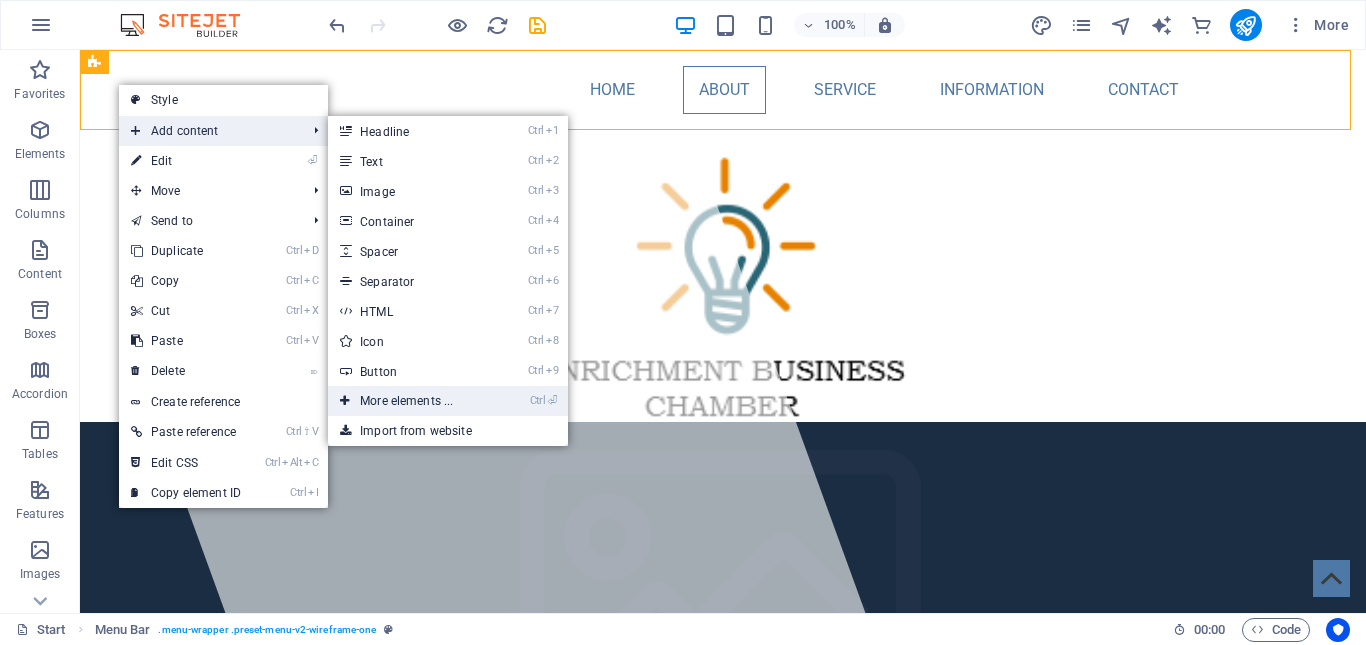 click on "Ctrl ⏎  More elements ..." at bounding box center [410, 401] 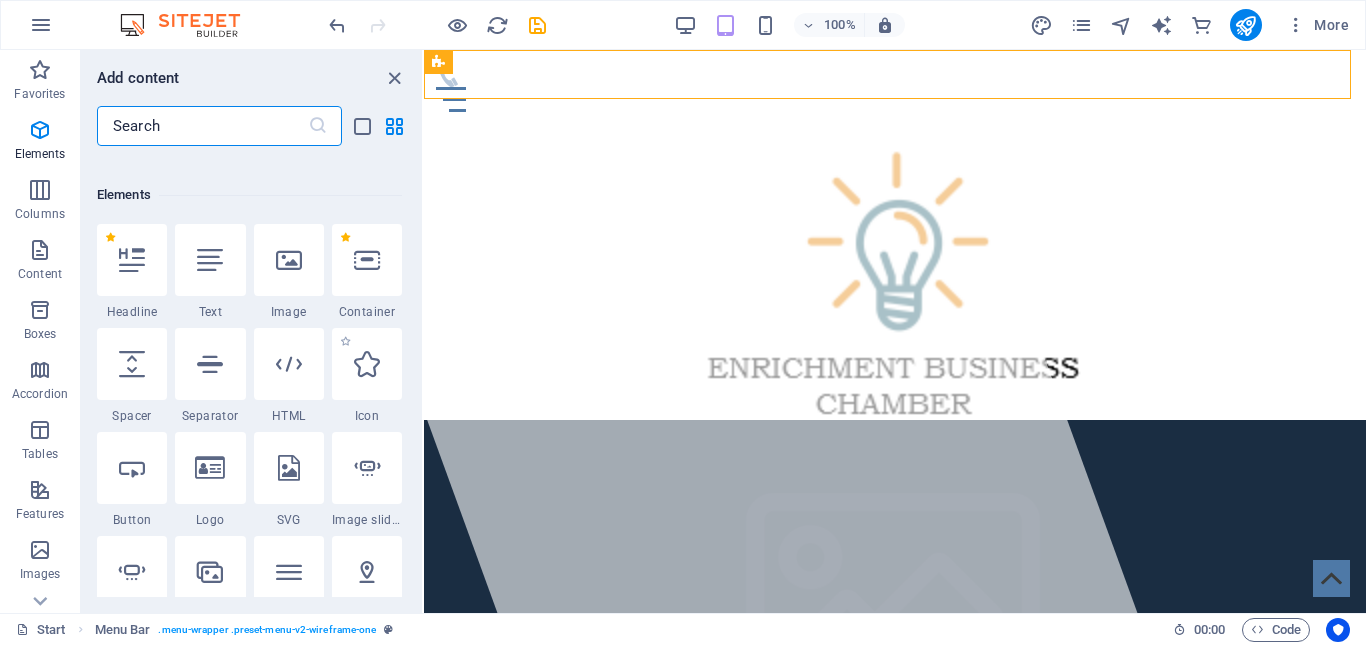 scroll, scrollTop: 213, scrollLeft: 0, axis: vertical 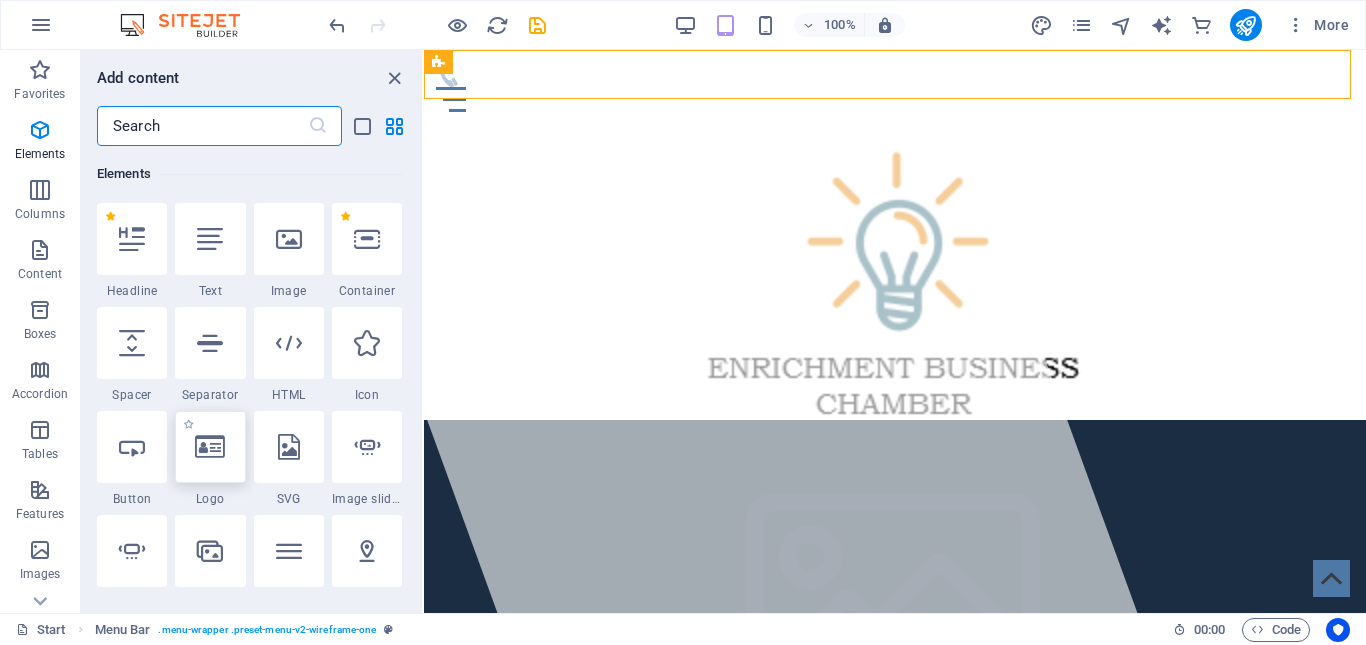 click at bounding box center [210, 447] 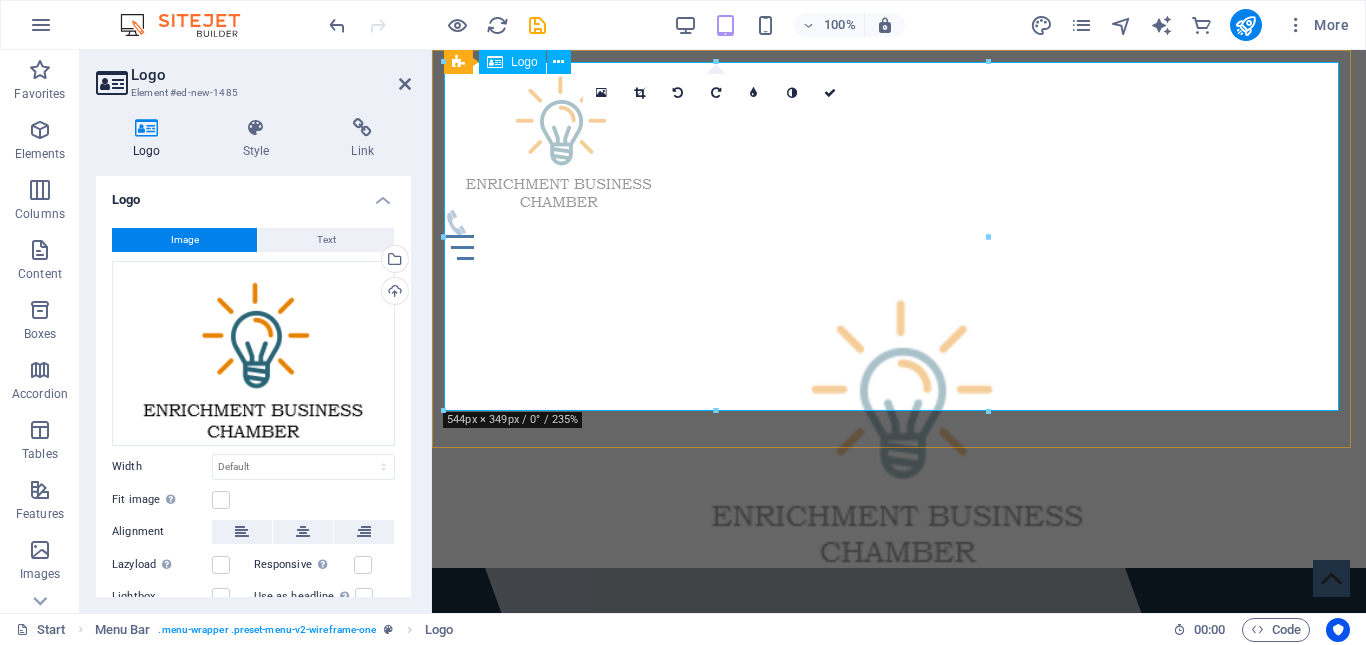 drag, startPoint x: 1419, startPoint y: 463, endPoint x: 697, endPoint y: 191, distance: 771.53613 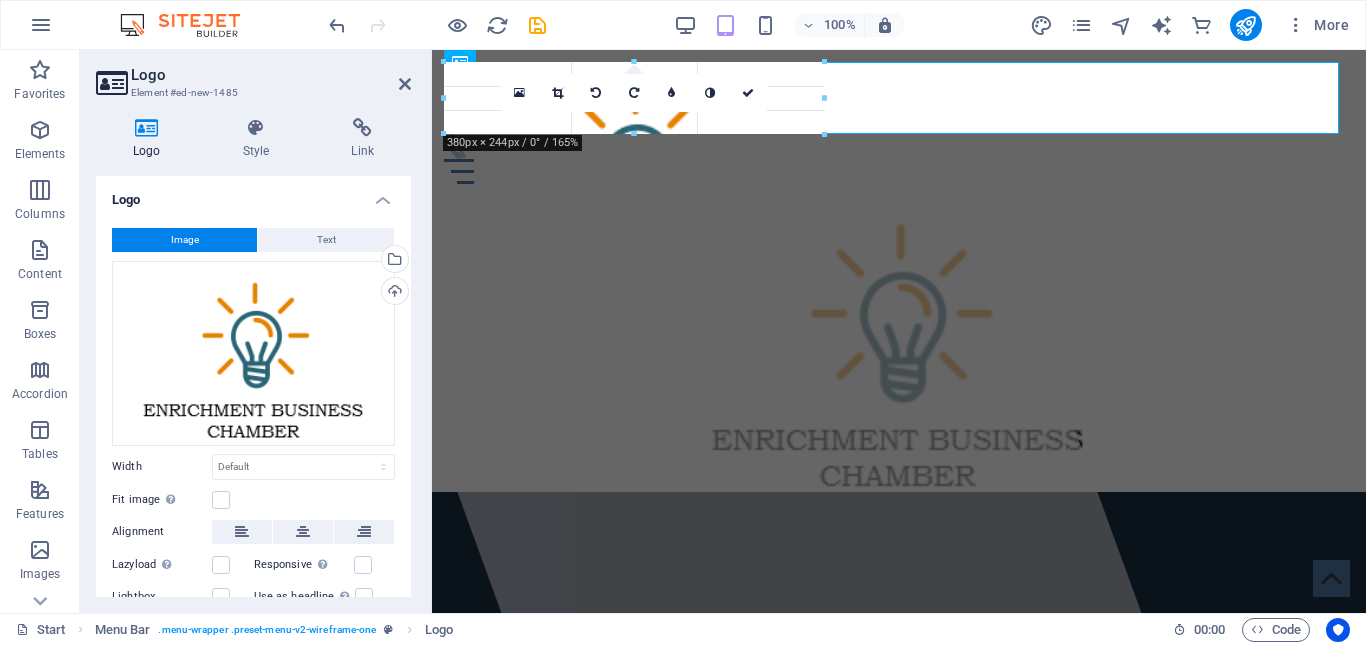 drag, startPoint x: 902, startPoint y: 359, endPoint x: 556, endPoint y: 66, distance: 453.39276 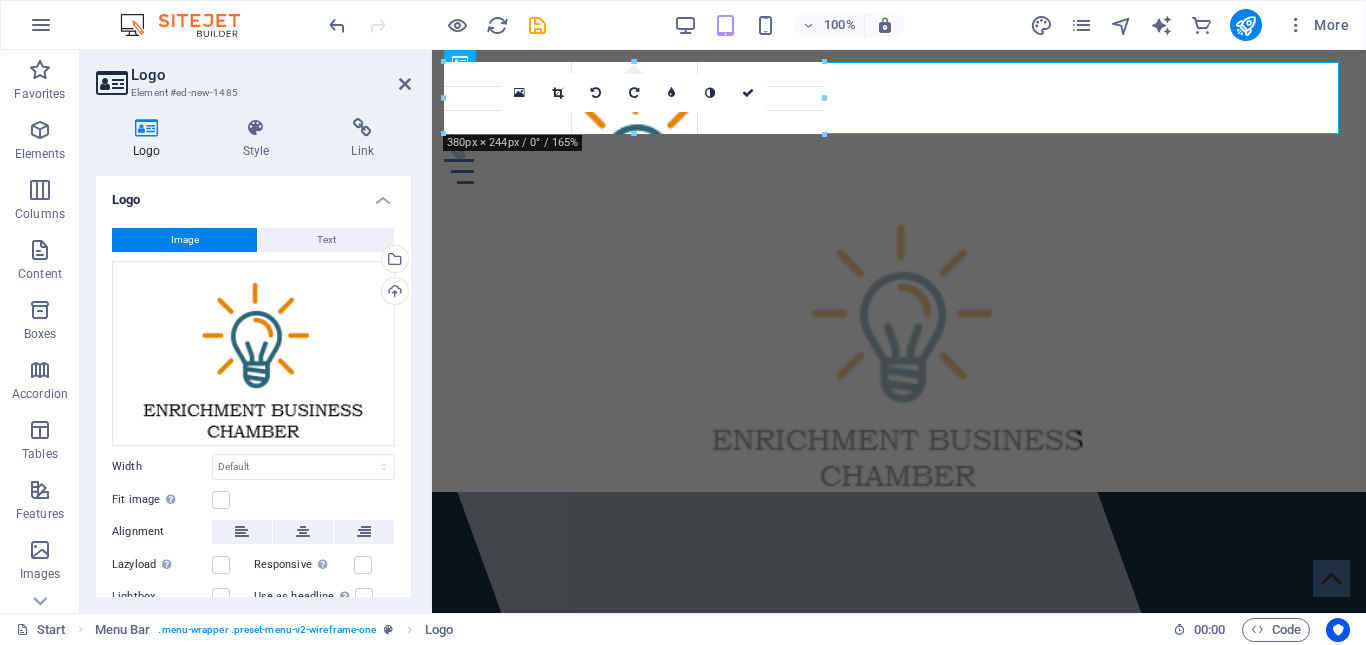 type on "113" 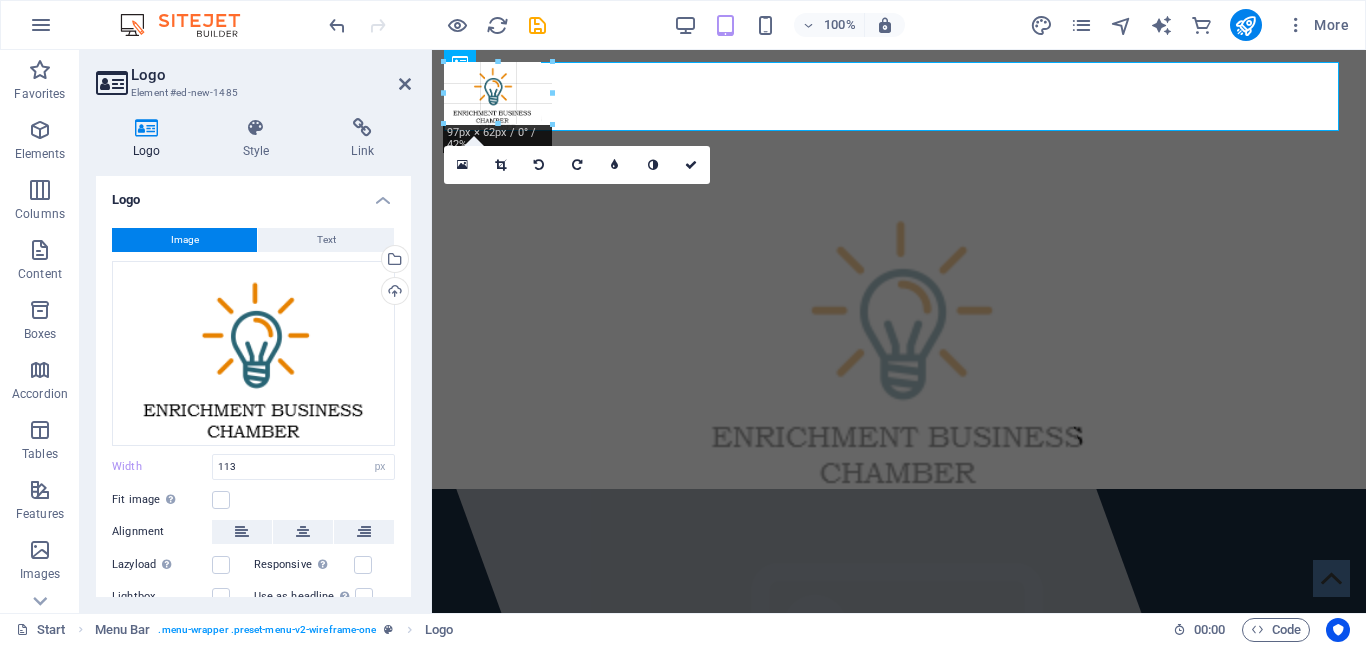 type on "108" 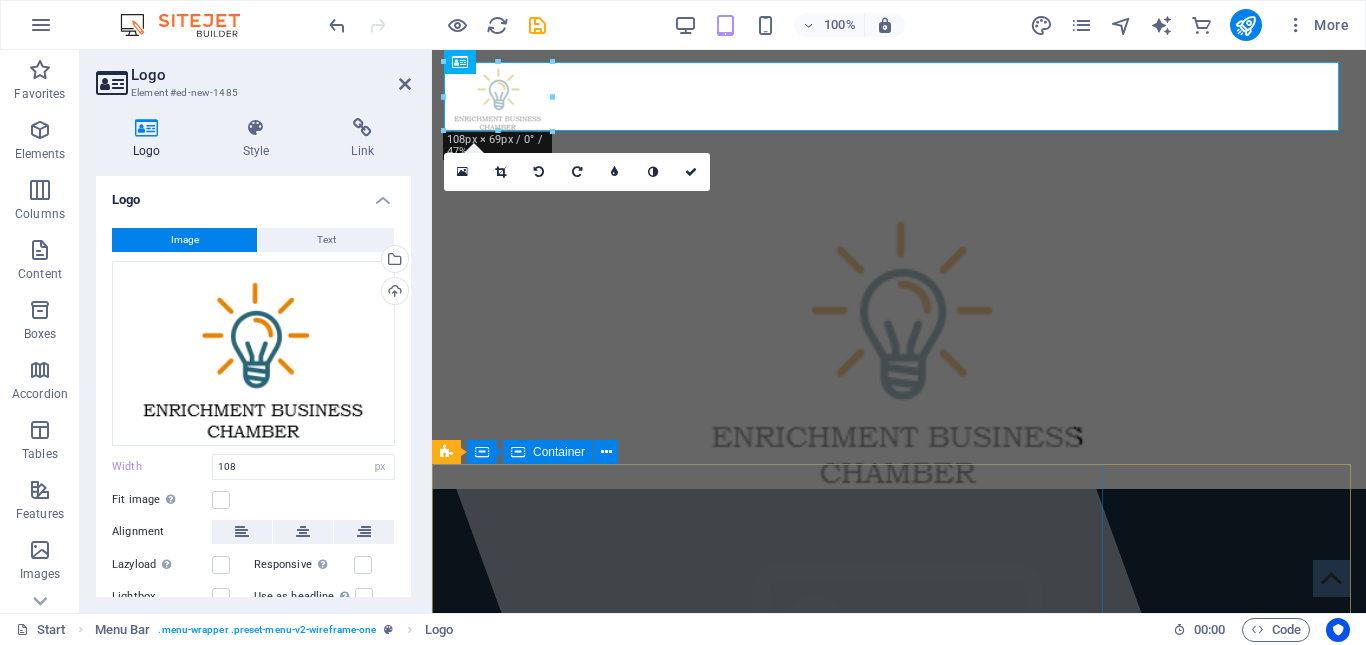 click at bounding box center (719, 331) 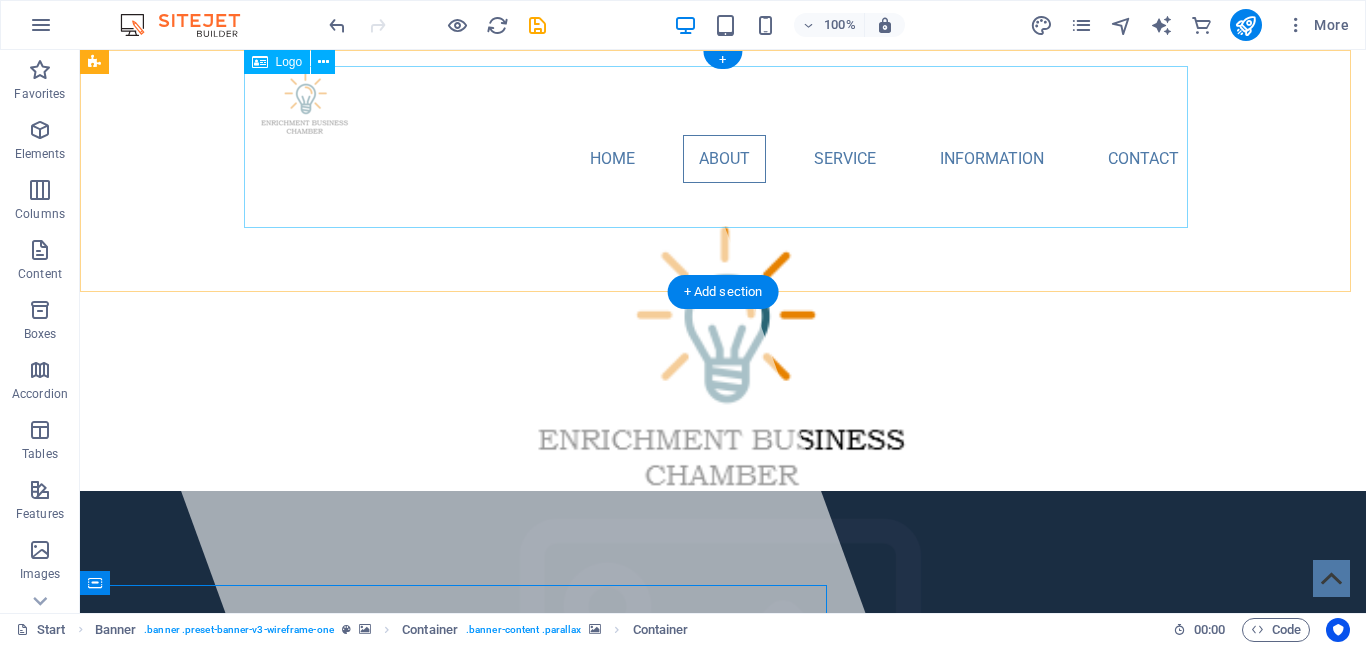 click at bounding box center [723, 100] 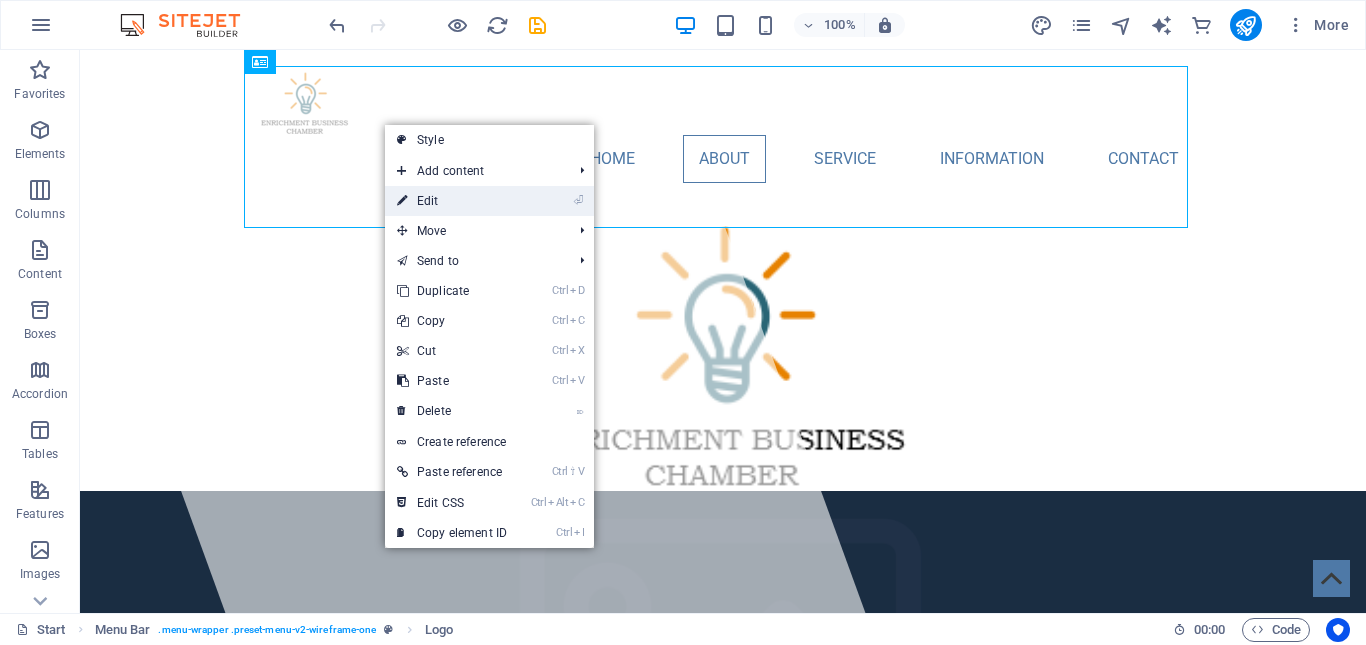 click on "⏎  Edit" at bounding box center [452, 201] 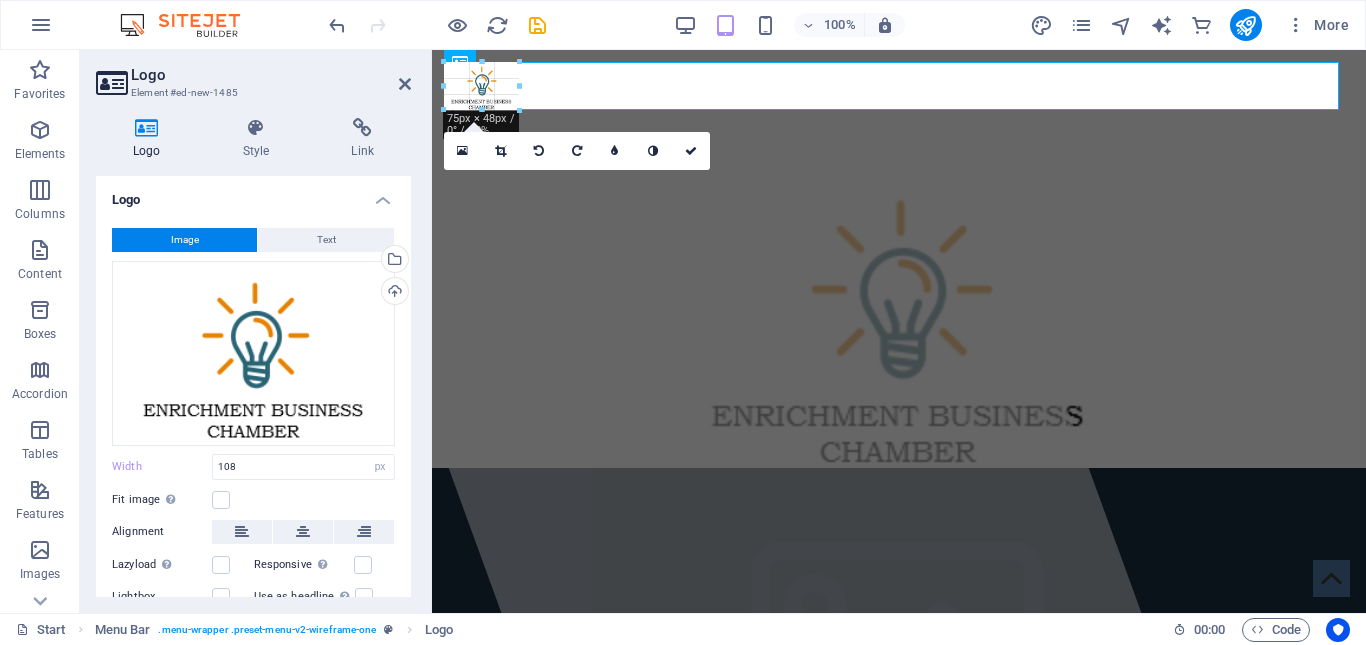 drag, startPoint x: 553, startPoint y: 135, endPoint x: 517, endPoint y: 109, distance: 44.407207 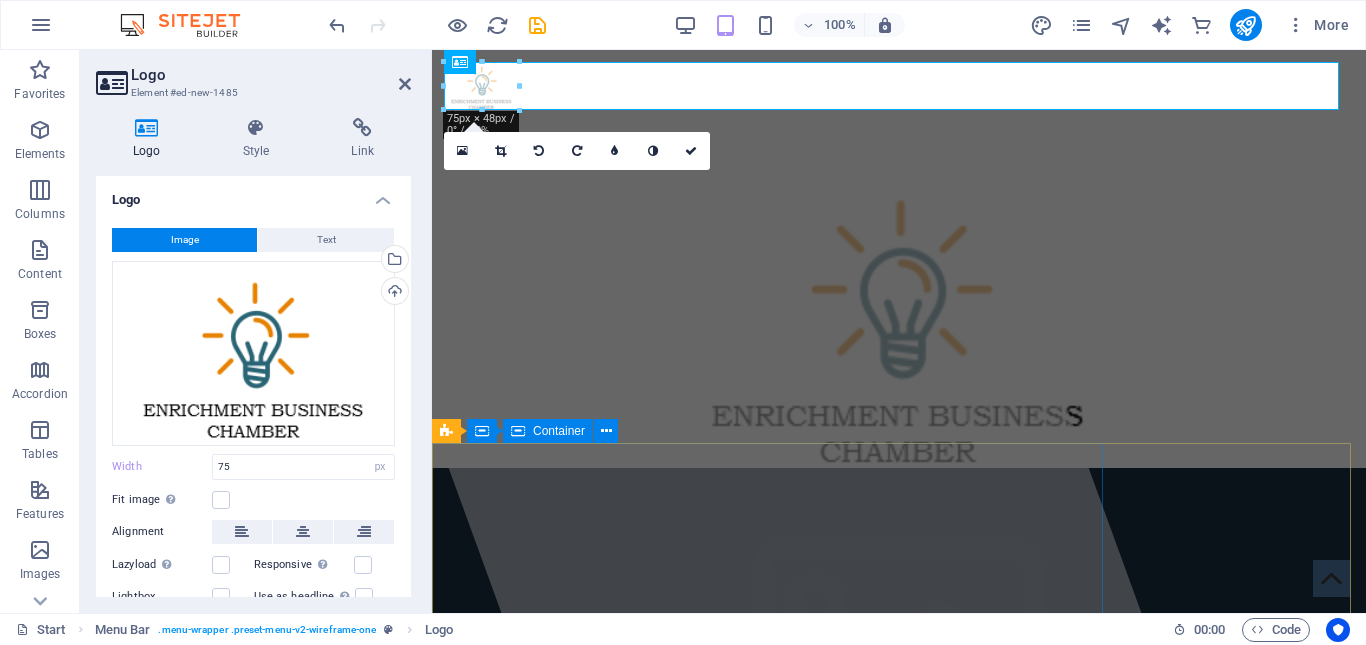 click at bounding box center (719, 331) 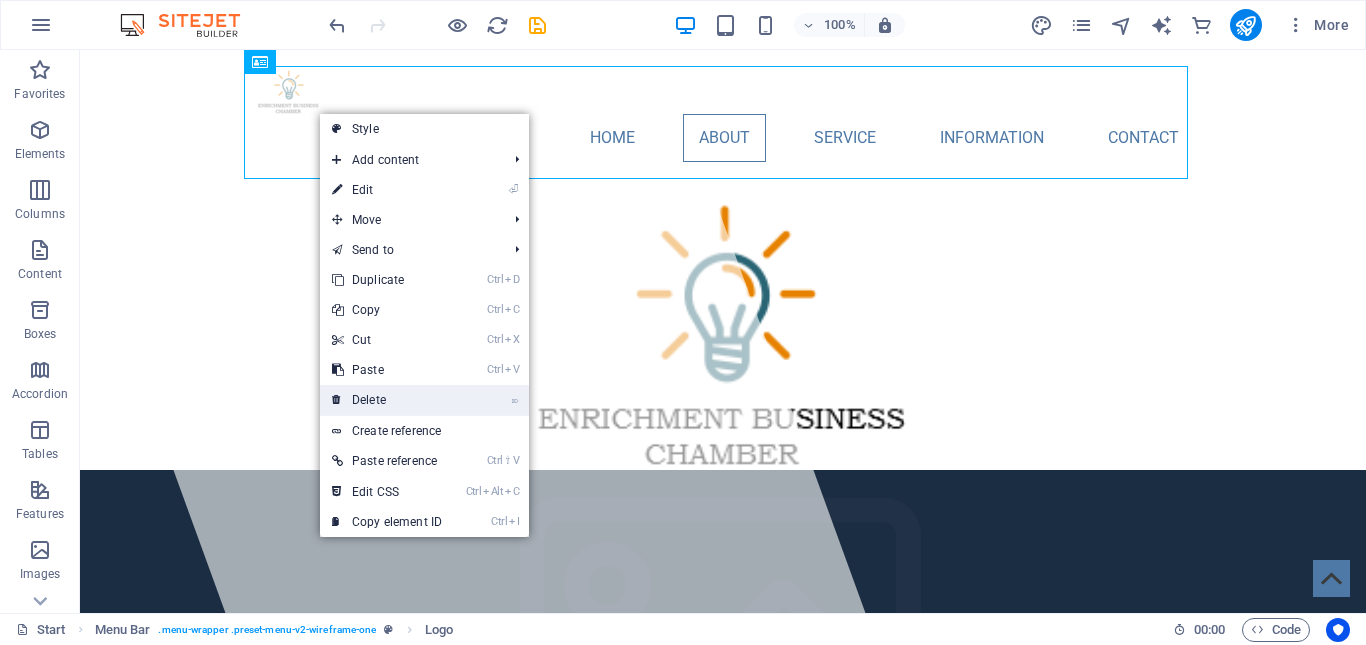 click on "⌦  Delete" at bounding box center [387, 400] 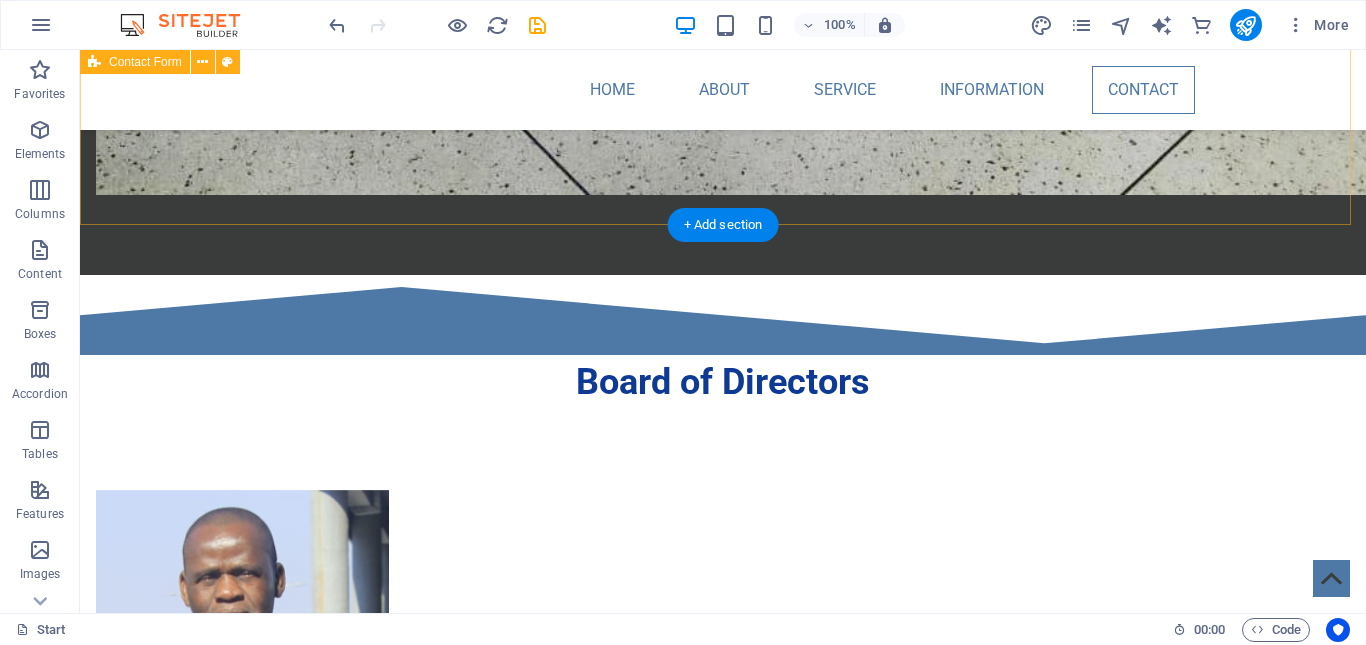 scroll, scrollTop: 4300, scrollLeft: 0, axis: vertical 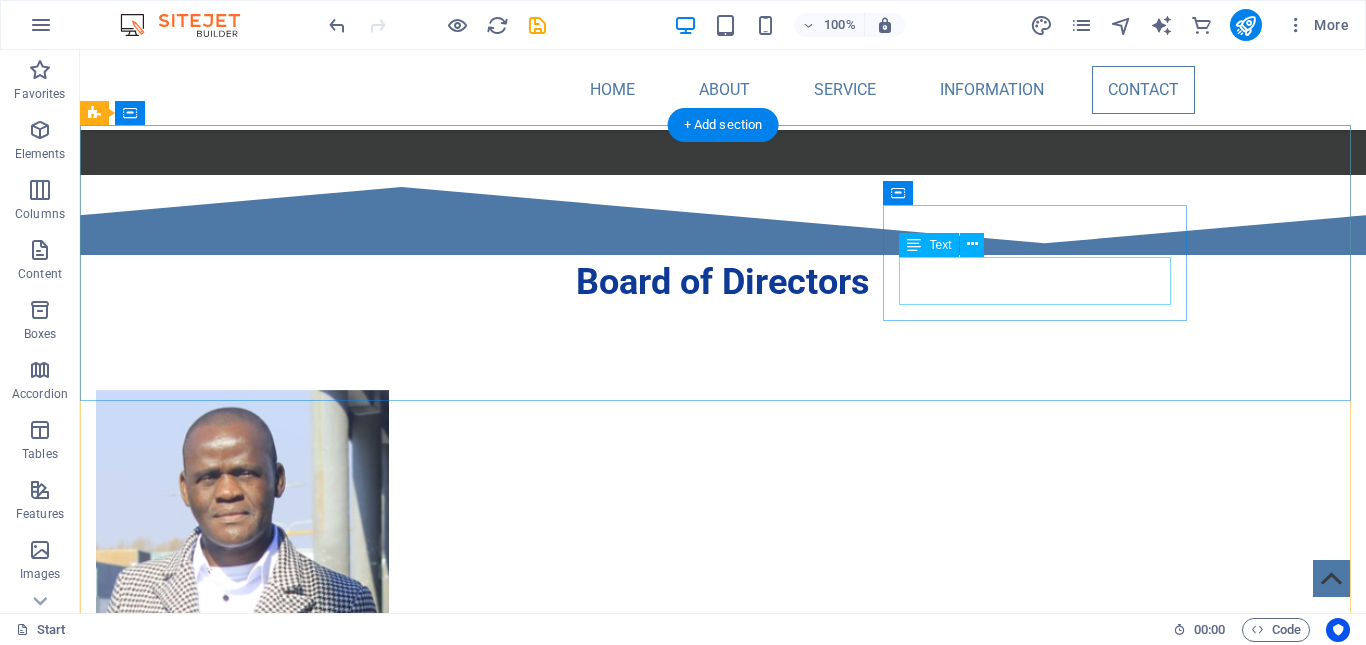 click on "[EMAIL] [LEGAL] | [PRIVACY]" at bounding box center [248, 3739] 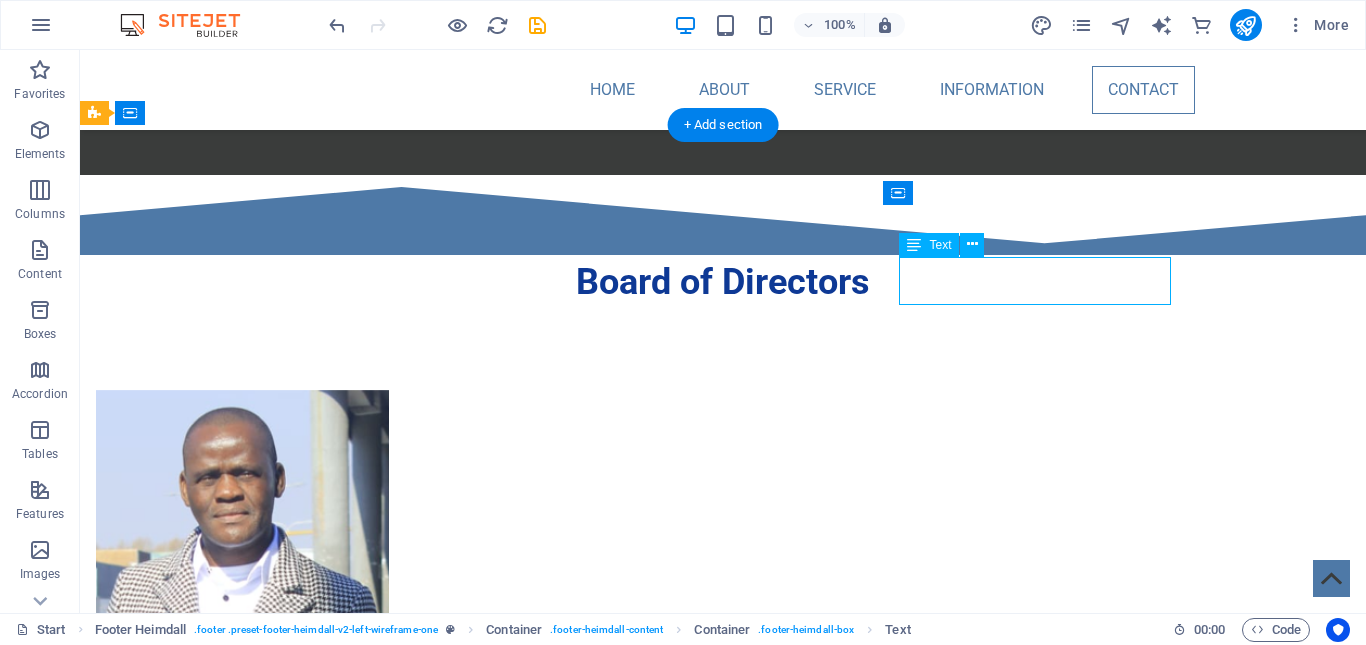 click on "[EMAIL] [LEGAL] | [PRIVACY]" at bounding box center [248, 3739] 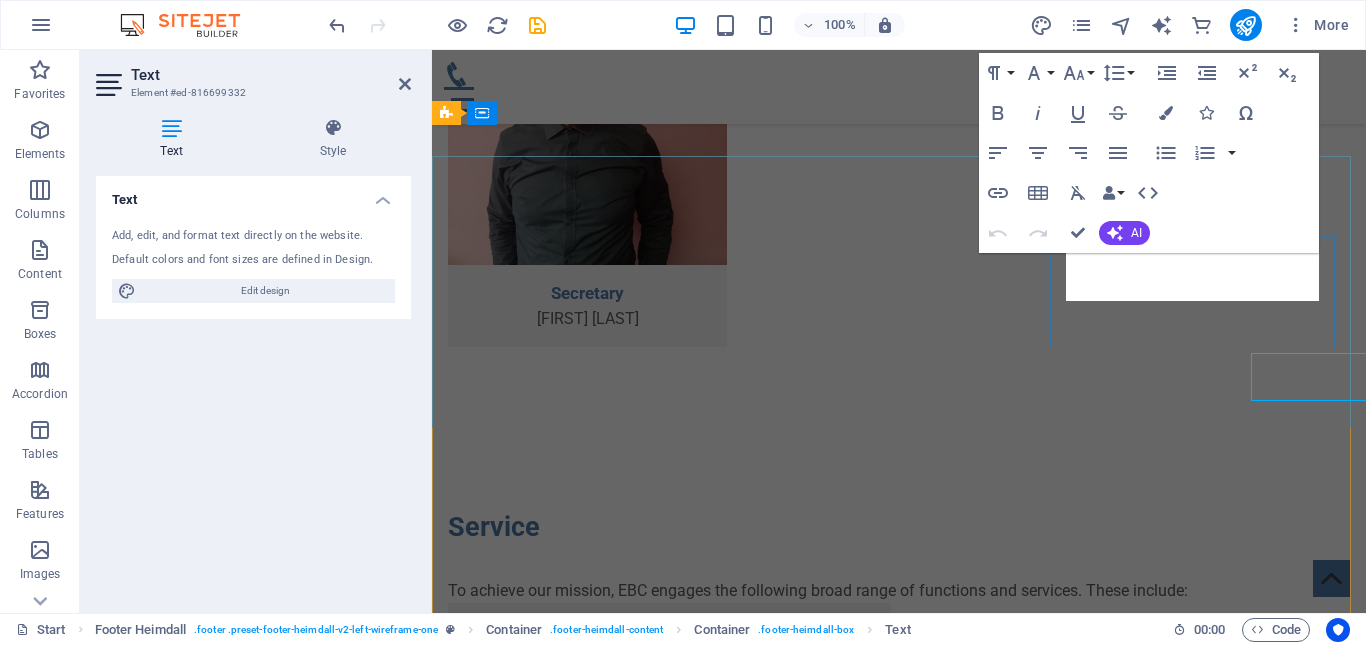 scroll, scrollTop: 4204, scrollLeft: 0, axis: vertical 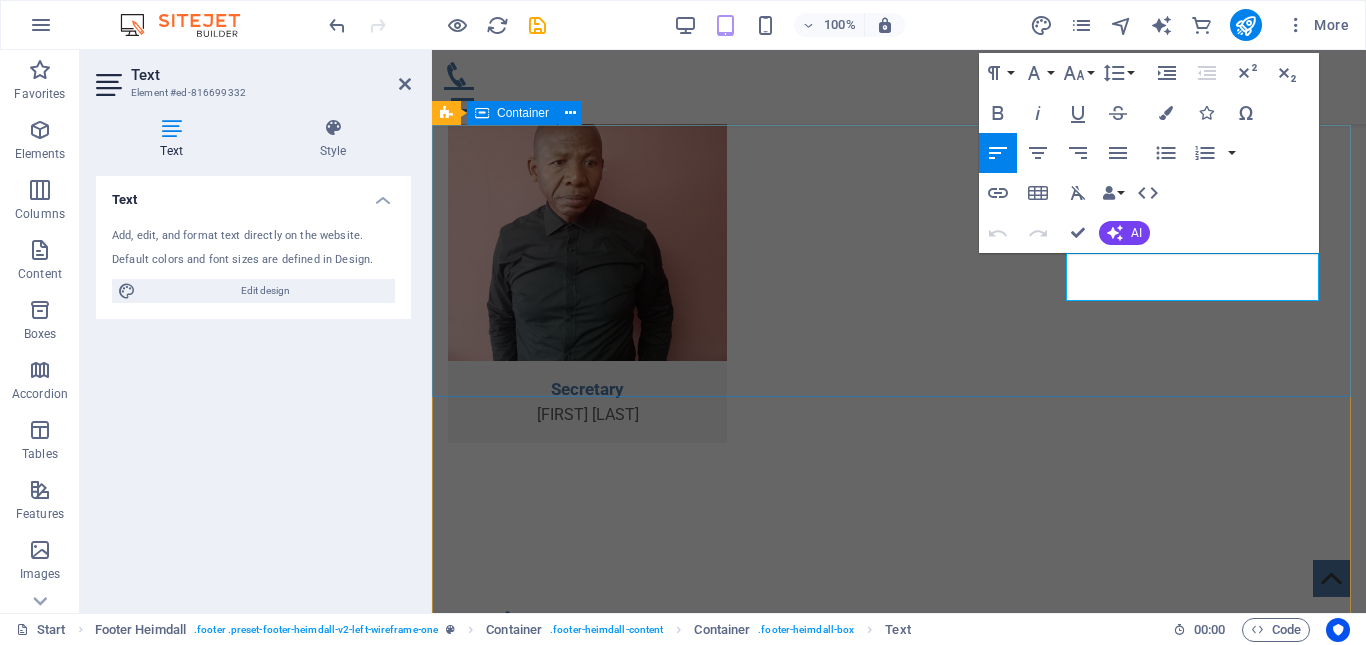 click on "[ADDRESS] [NUMBER] [CITY] [POSTAL_CODE] [PHONE] [PHONE] [MOBILE] [EMAIL] [LEGAL] | [PRIVACY]" at bounding box center (899, 2471) 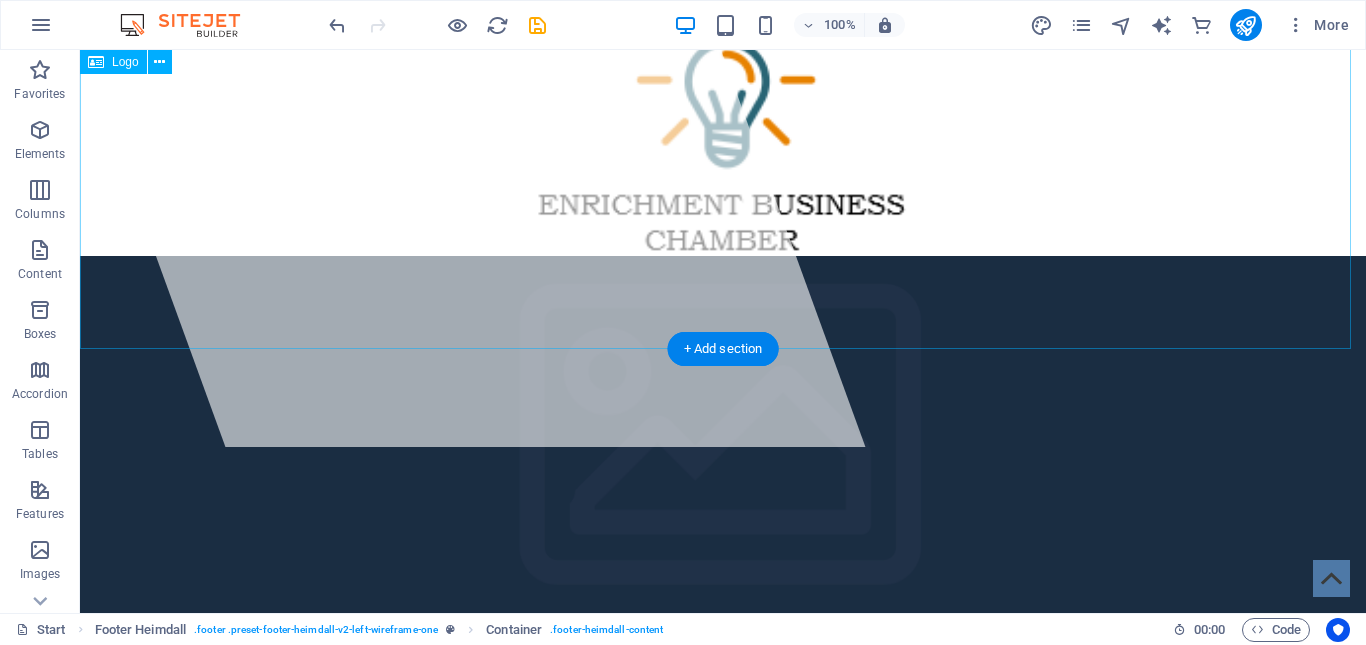 scroll, scrollTop: 0, scrollLeft: 0, axis: both 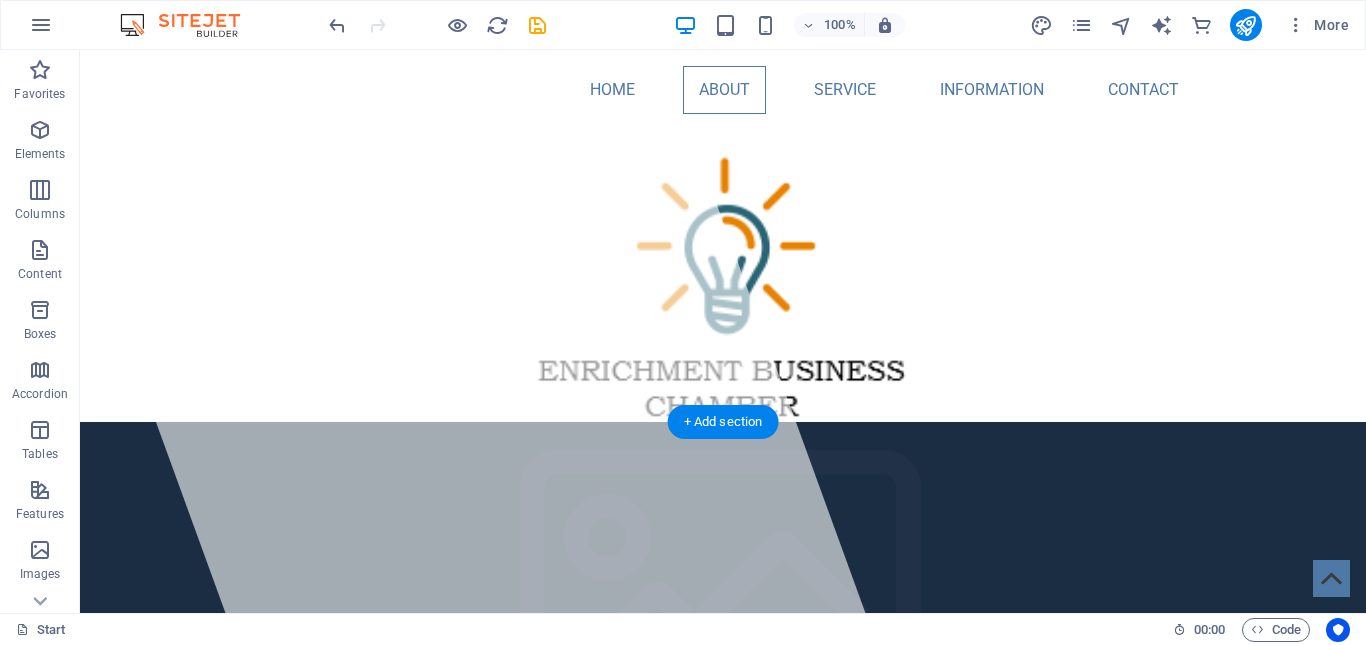 click at bounding box center [715, 667] 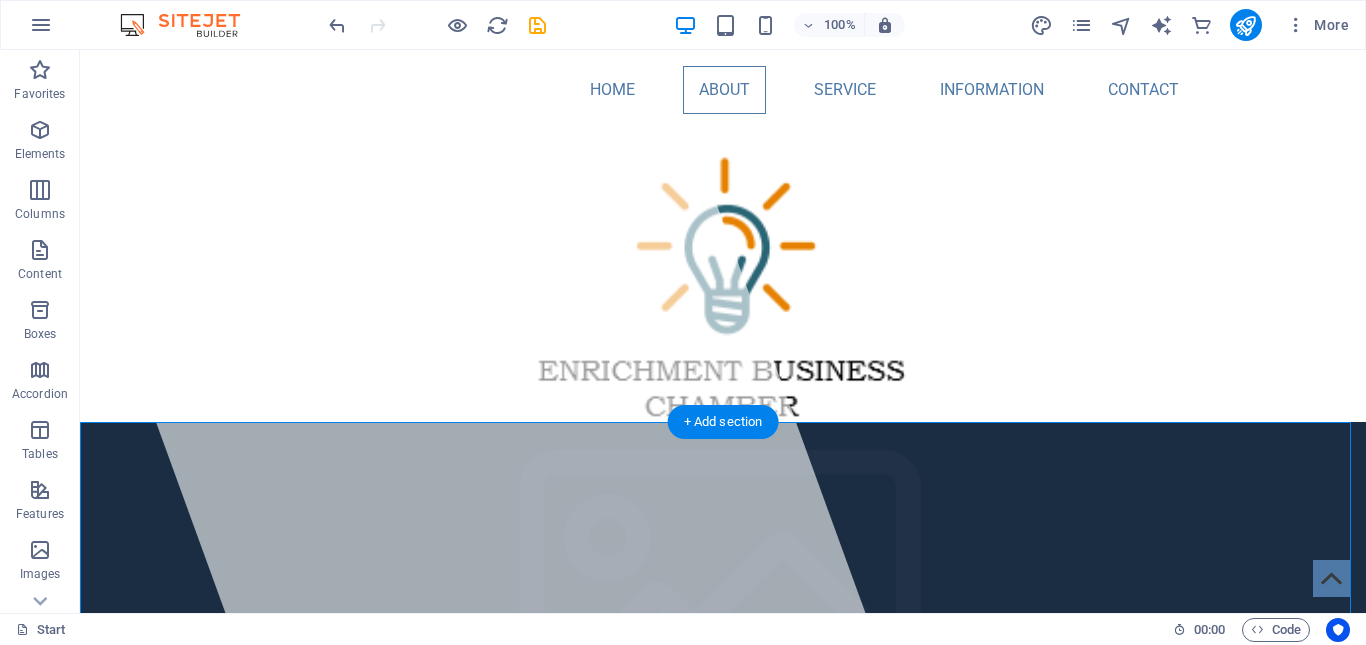 click at bounding box center (715, 667) 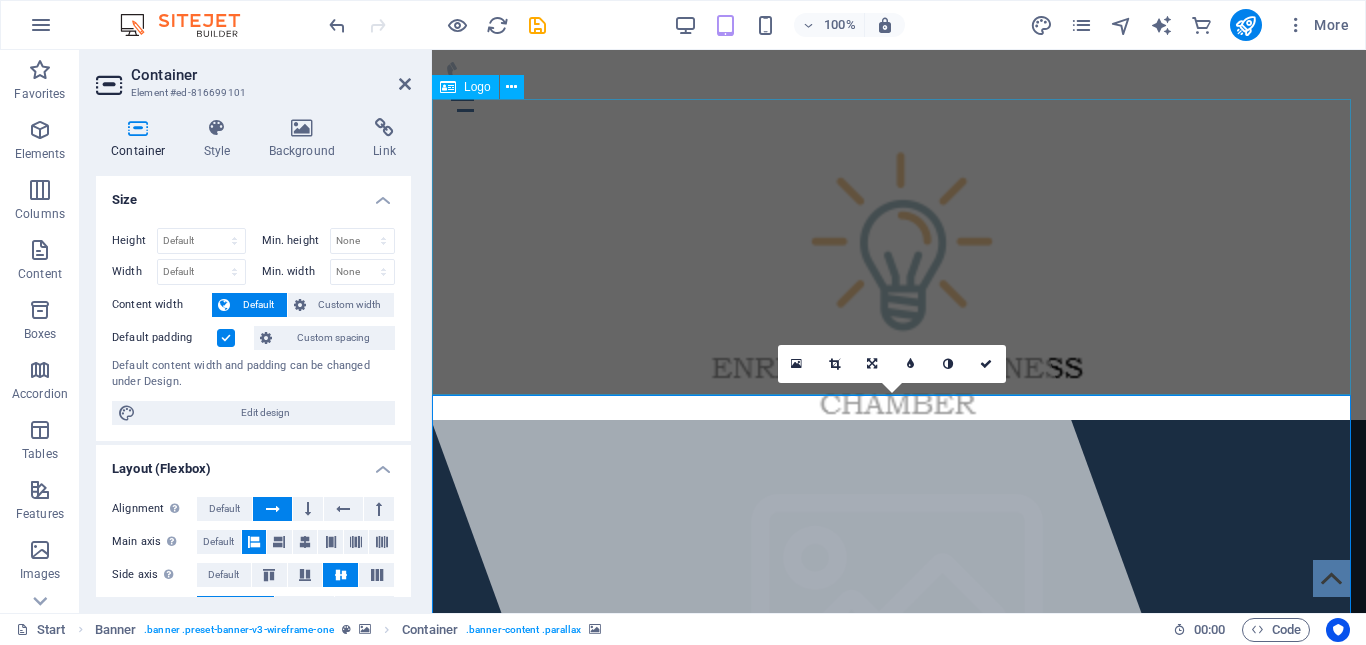 click at bounding box center (899, 272) 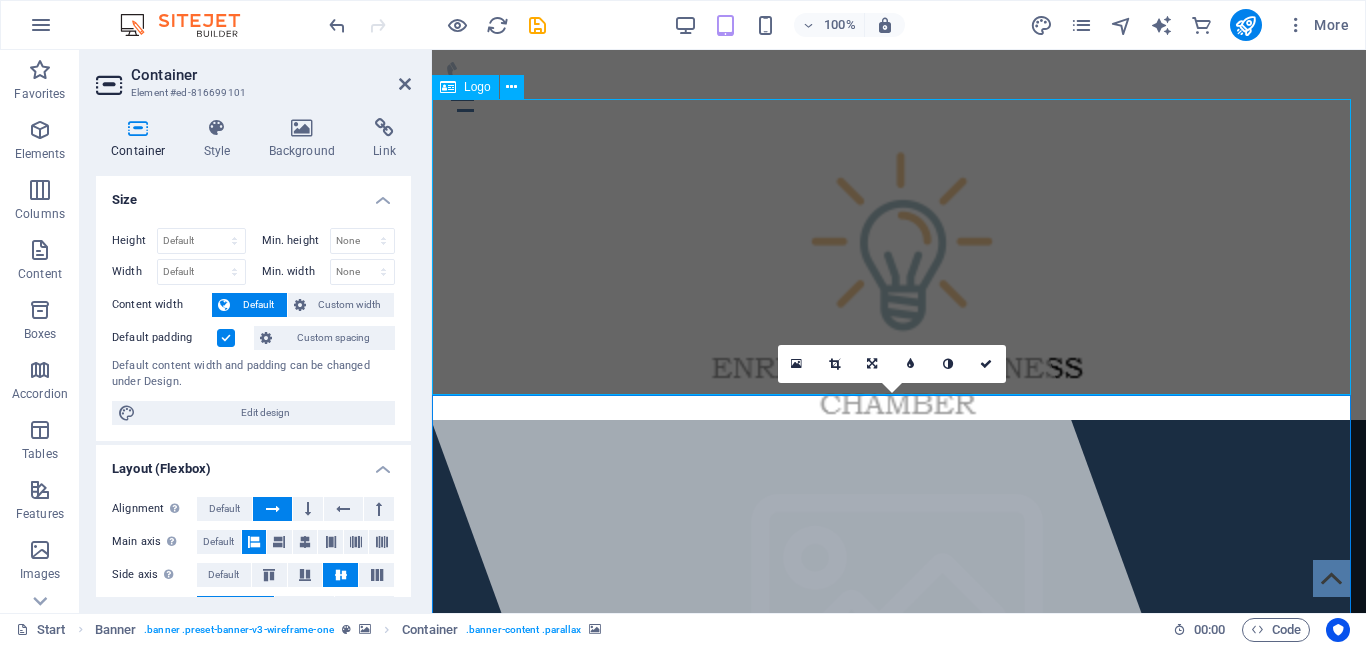 click at bounding box center [899, 272] 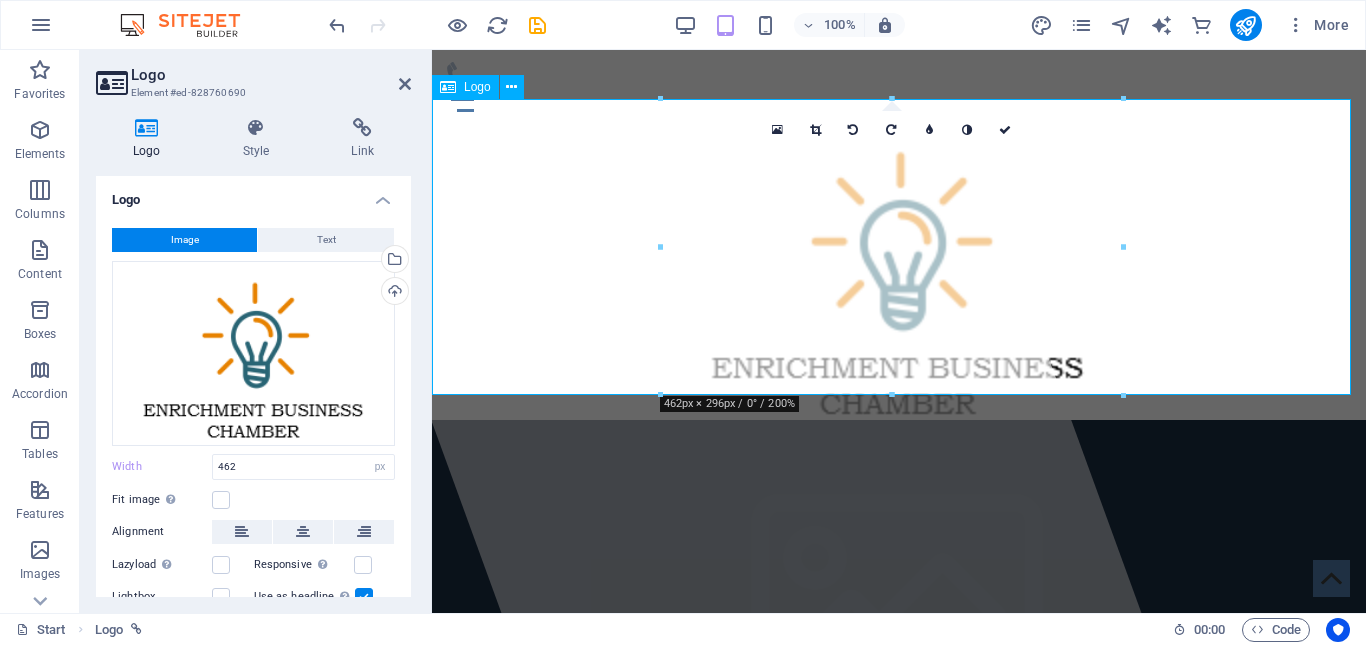 click at bounding box center [899, 272] 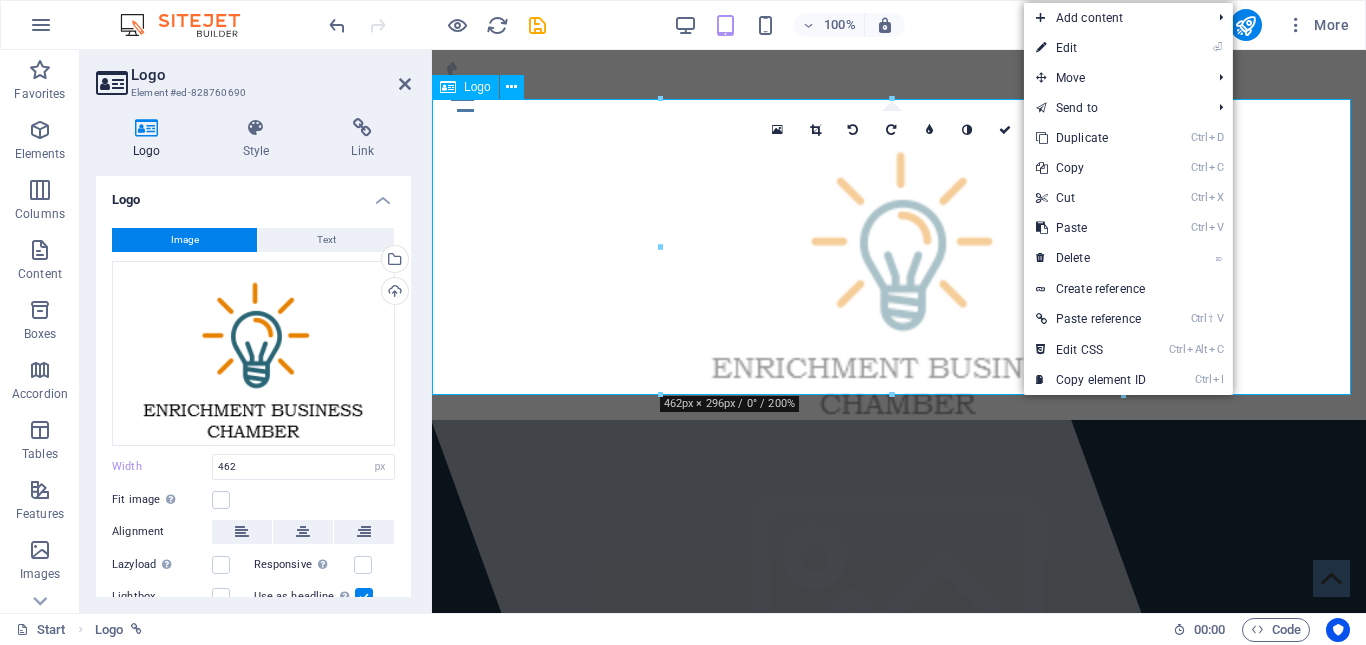 click at bounding box center [899, 272] 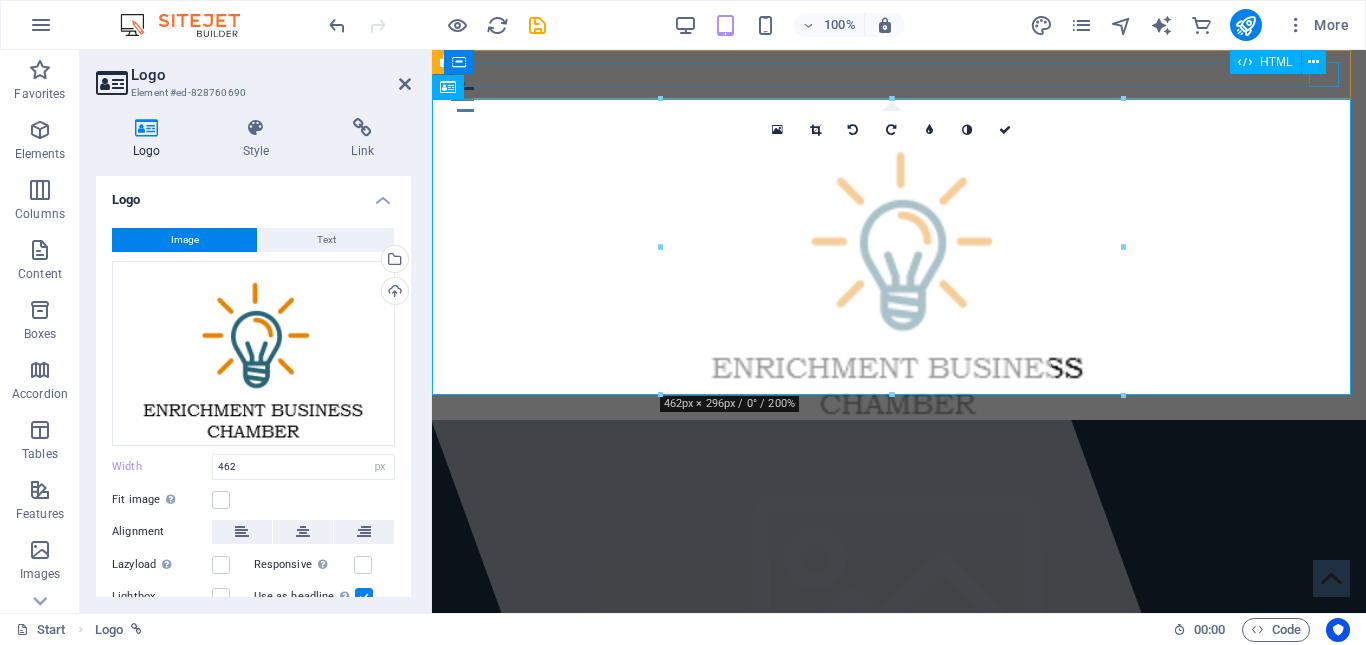 click at bounding box center (899, 99) 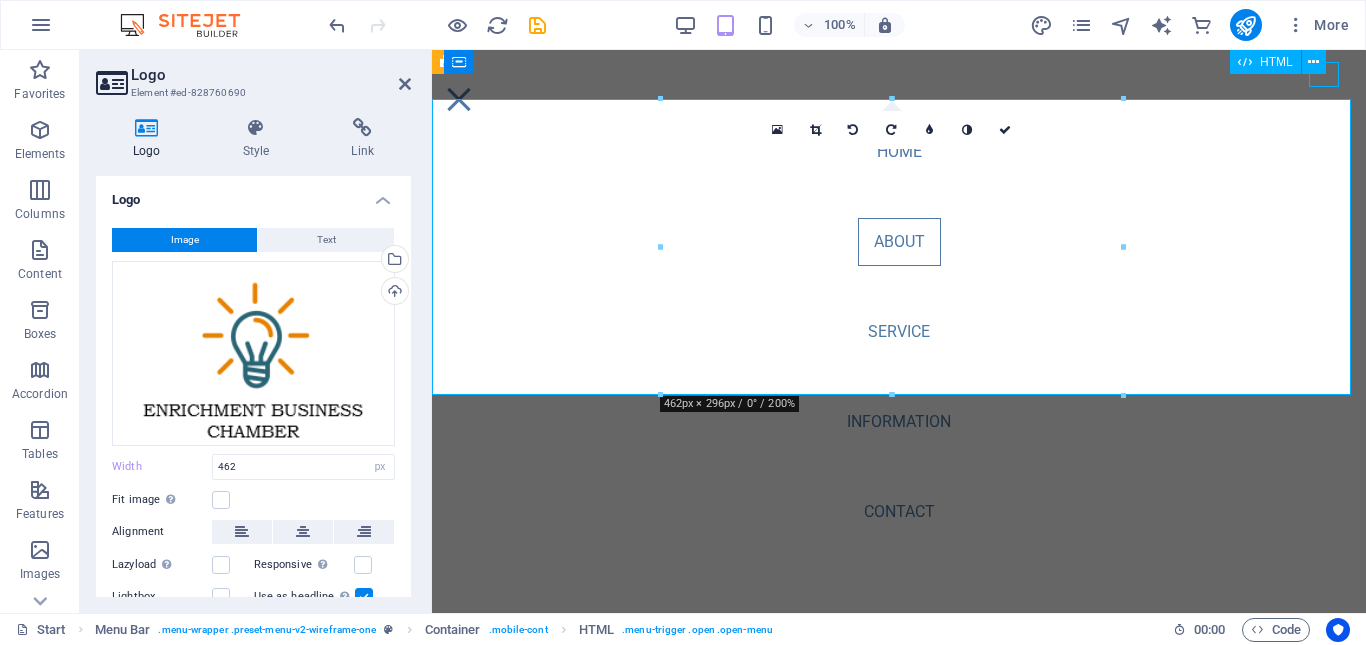 click on "Home About Service Information Contact" at bounding box center (899, 74) 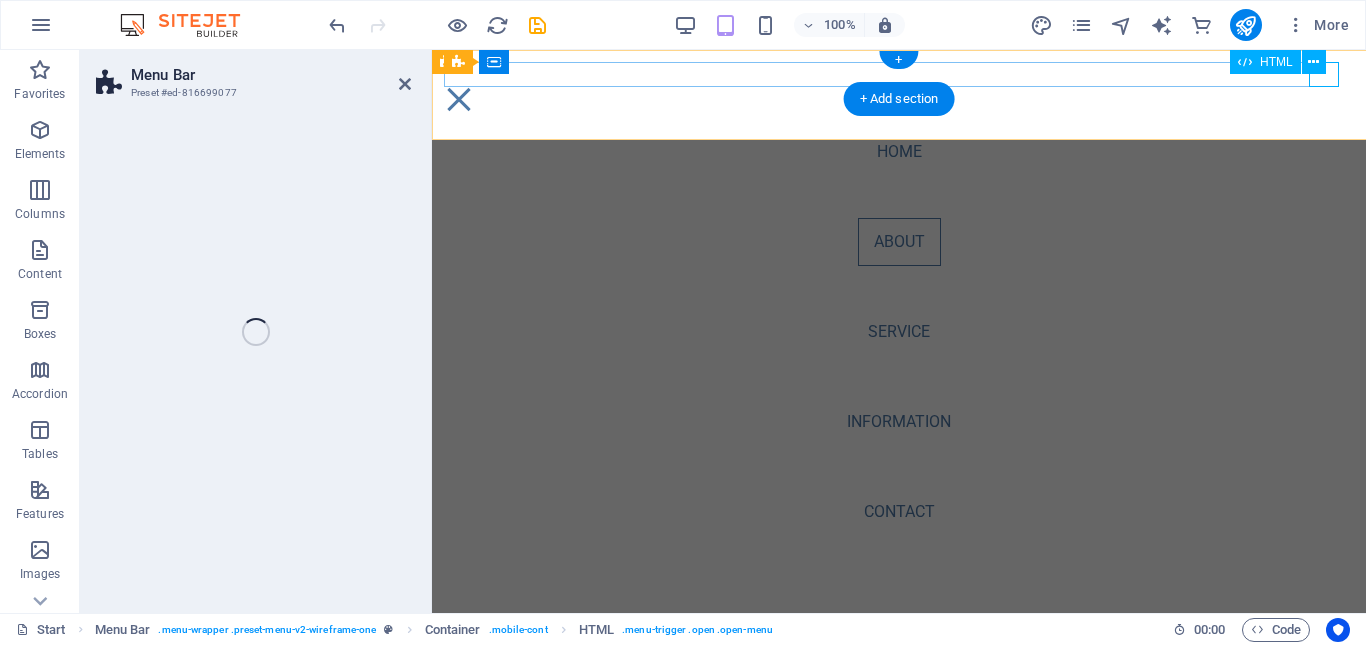 select on "header" 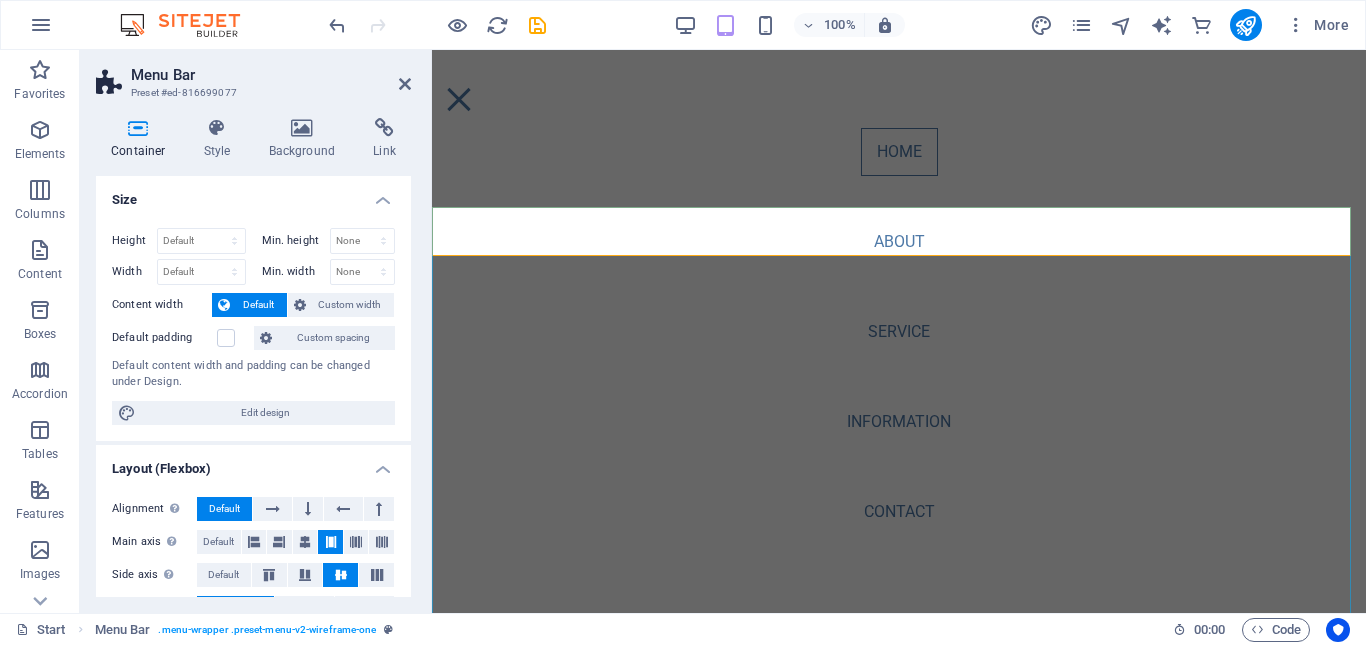 scroll, scrollTop: 0, scrollLeft: 0, axis: both 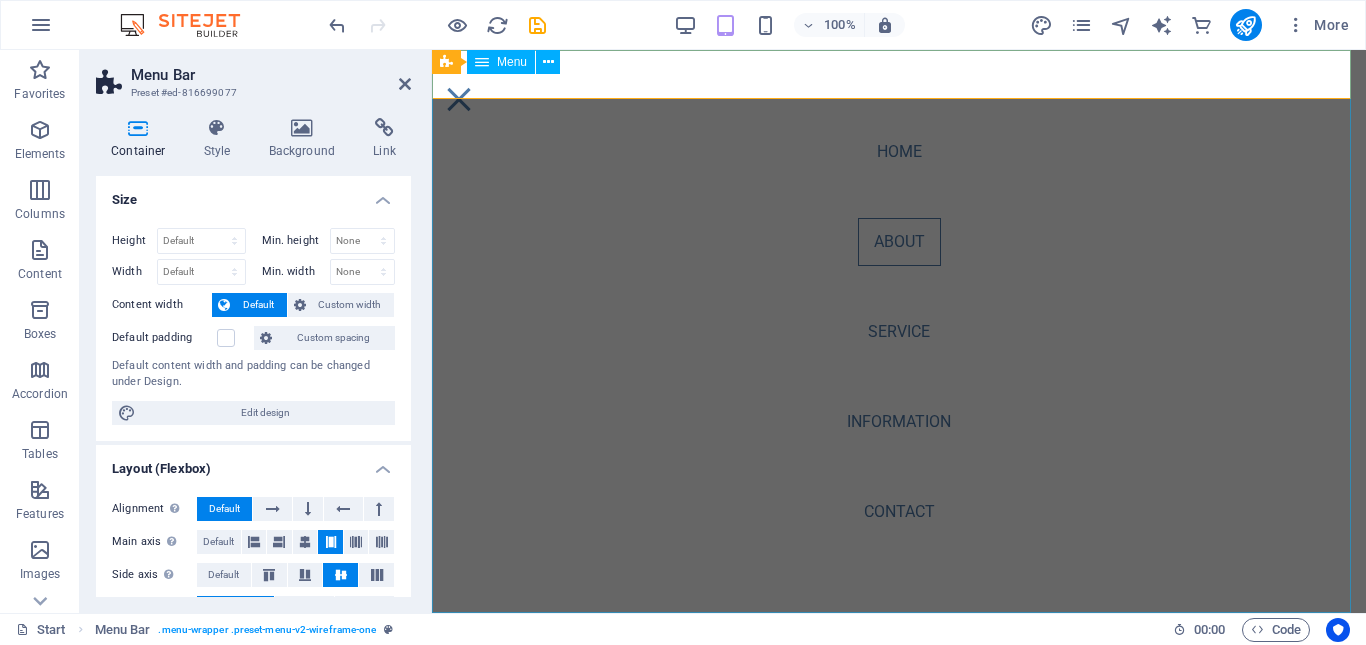 click on "Home About Service Information Contact" at bounding box center (899, 331) 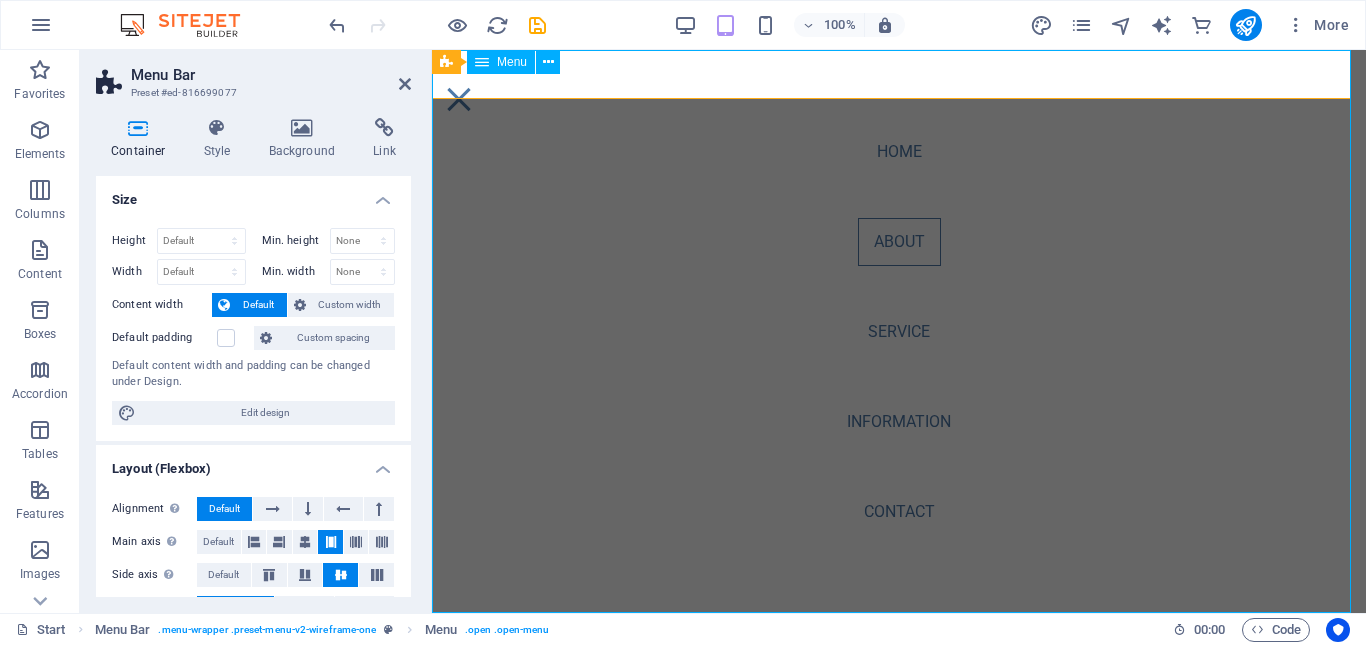 click on "Home About Service Information Contact" at bounding box center (899, 331) 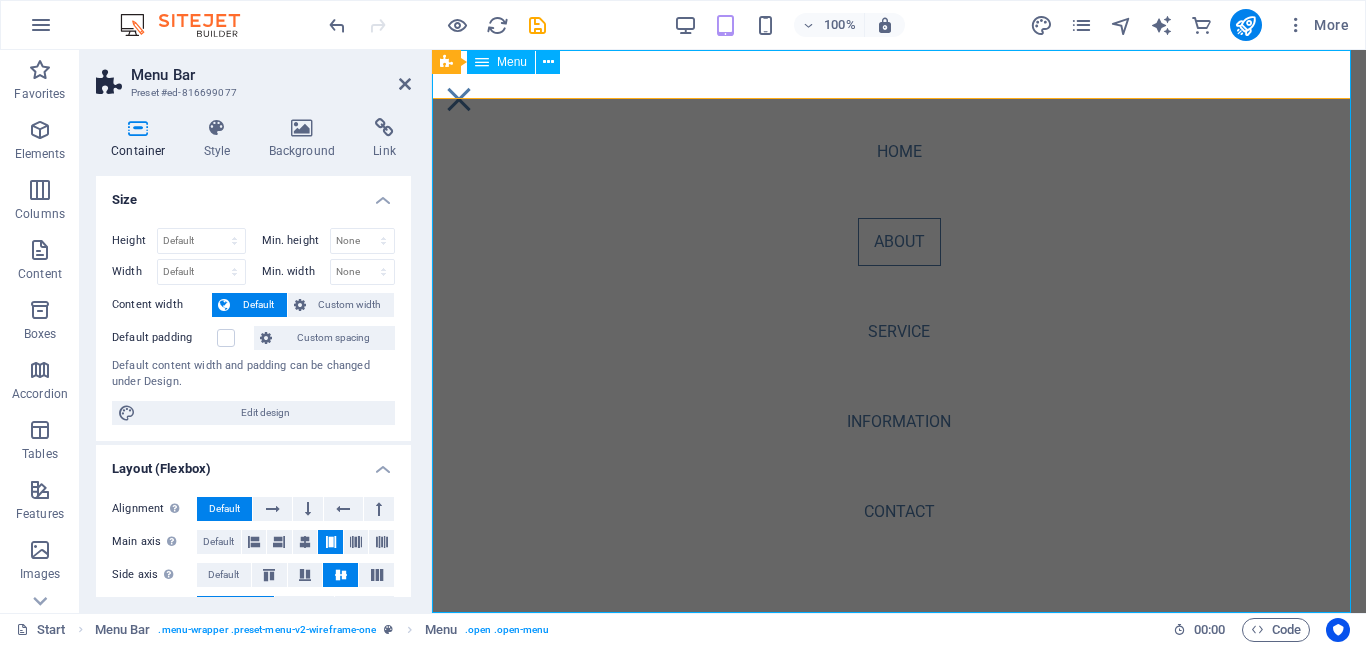click on "Home About Service Information Contact" at bounding box center (899, 331) 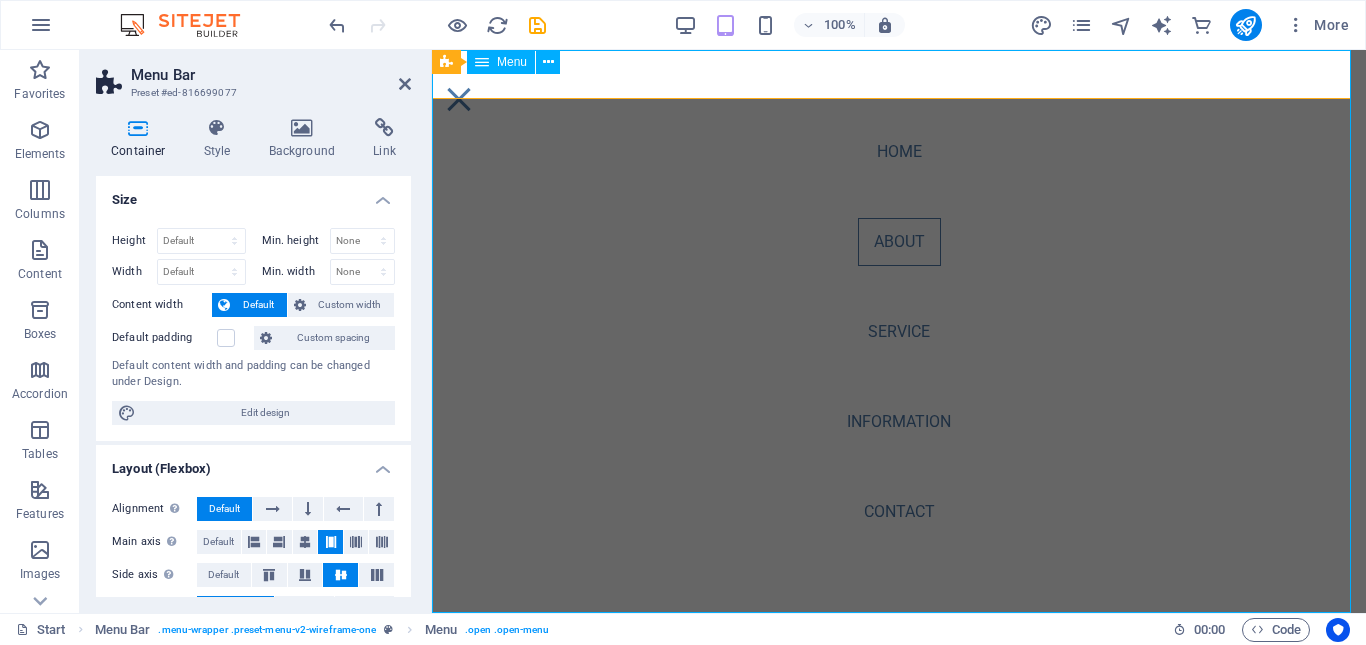 select 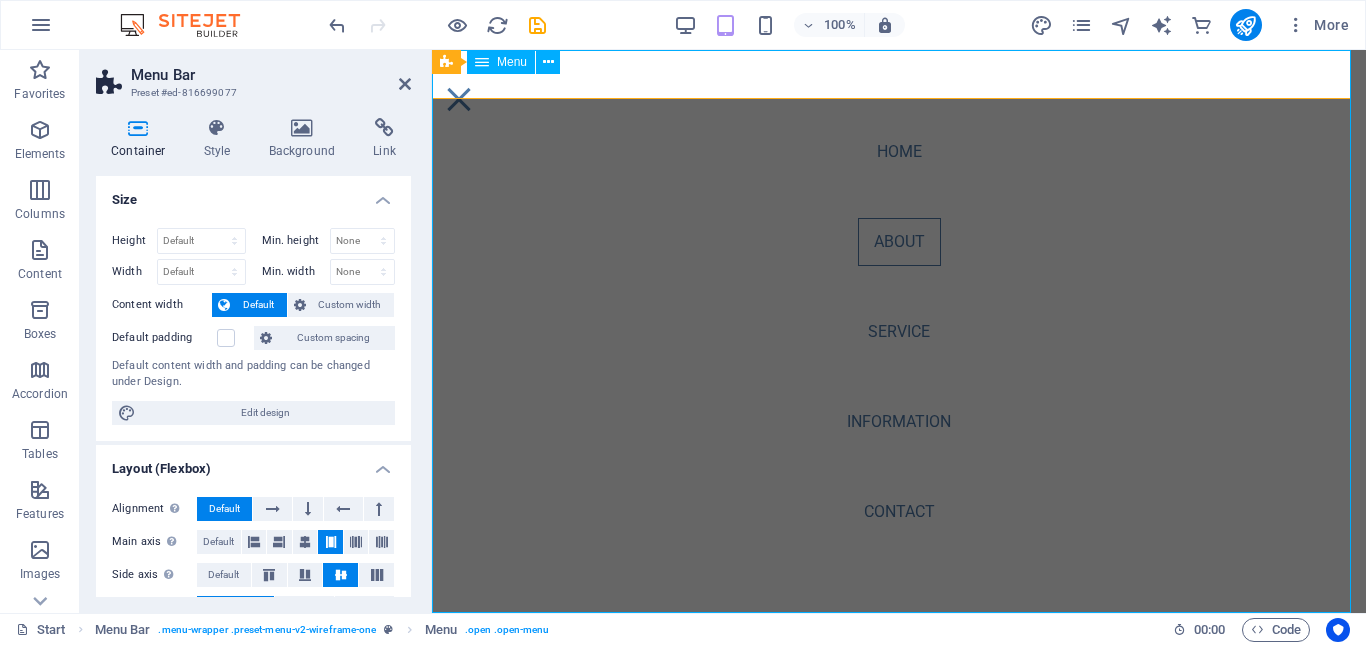 select 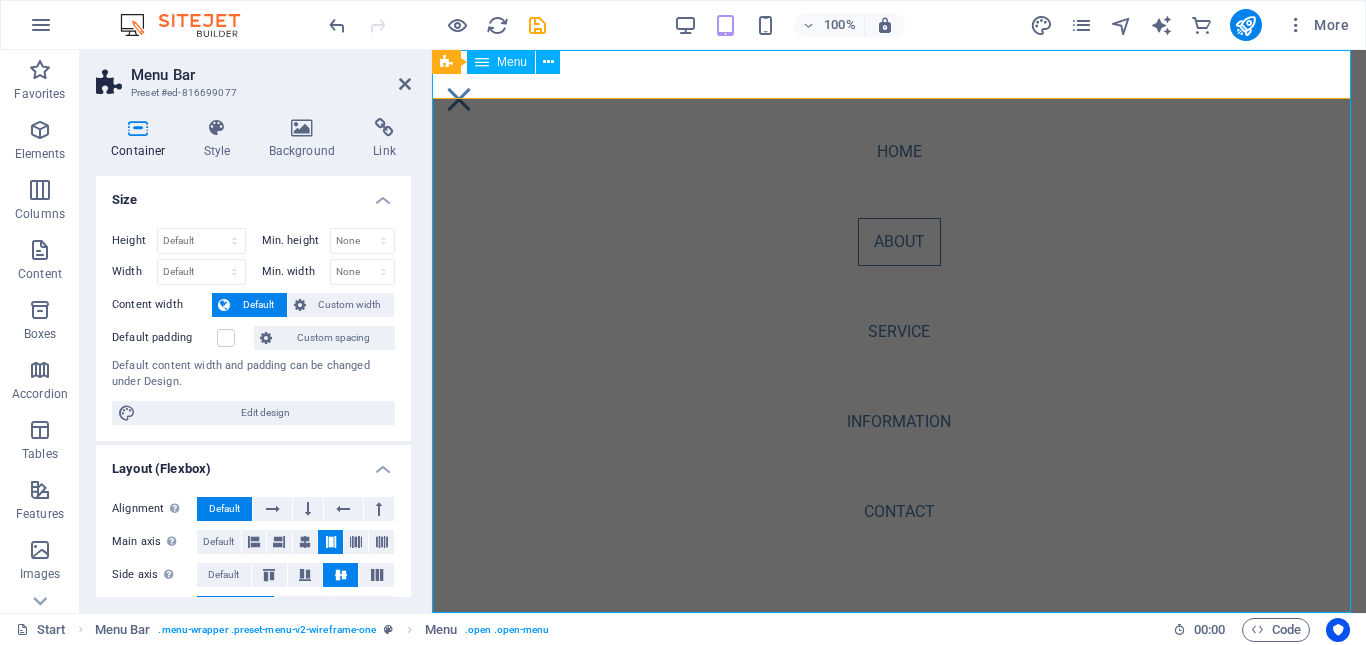 select 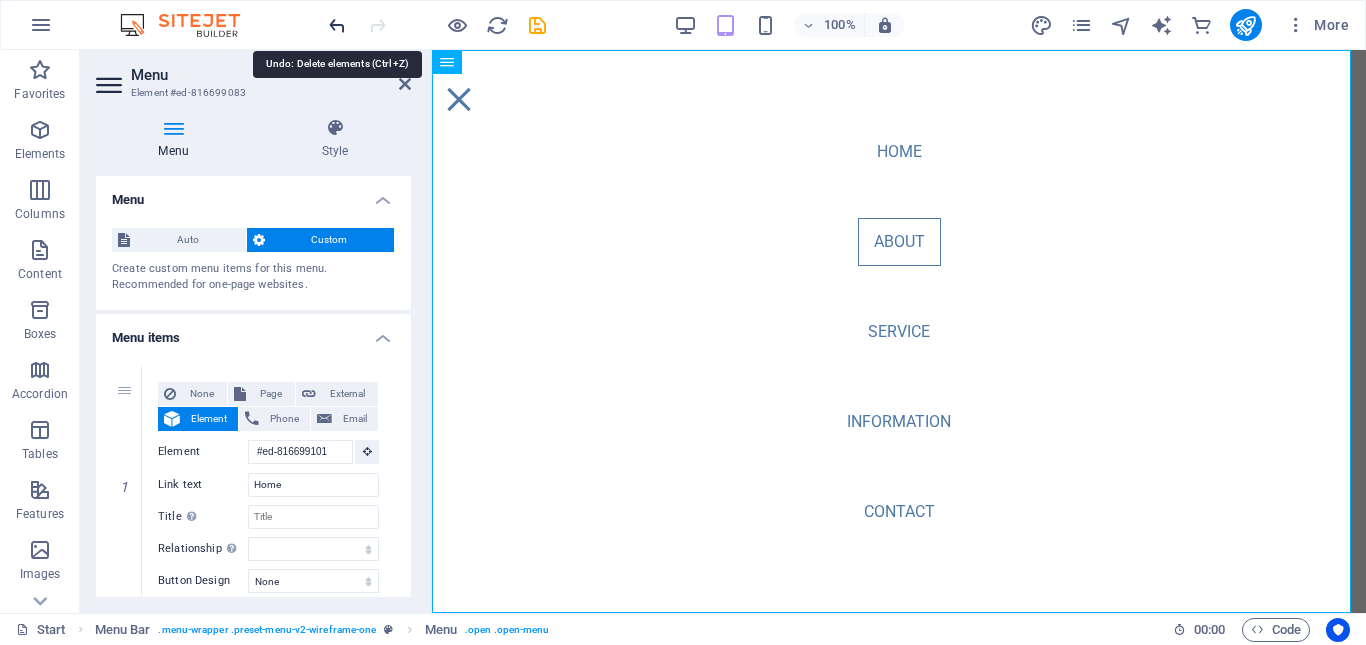 click at bounding box center (337, 25) 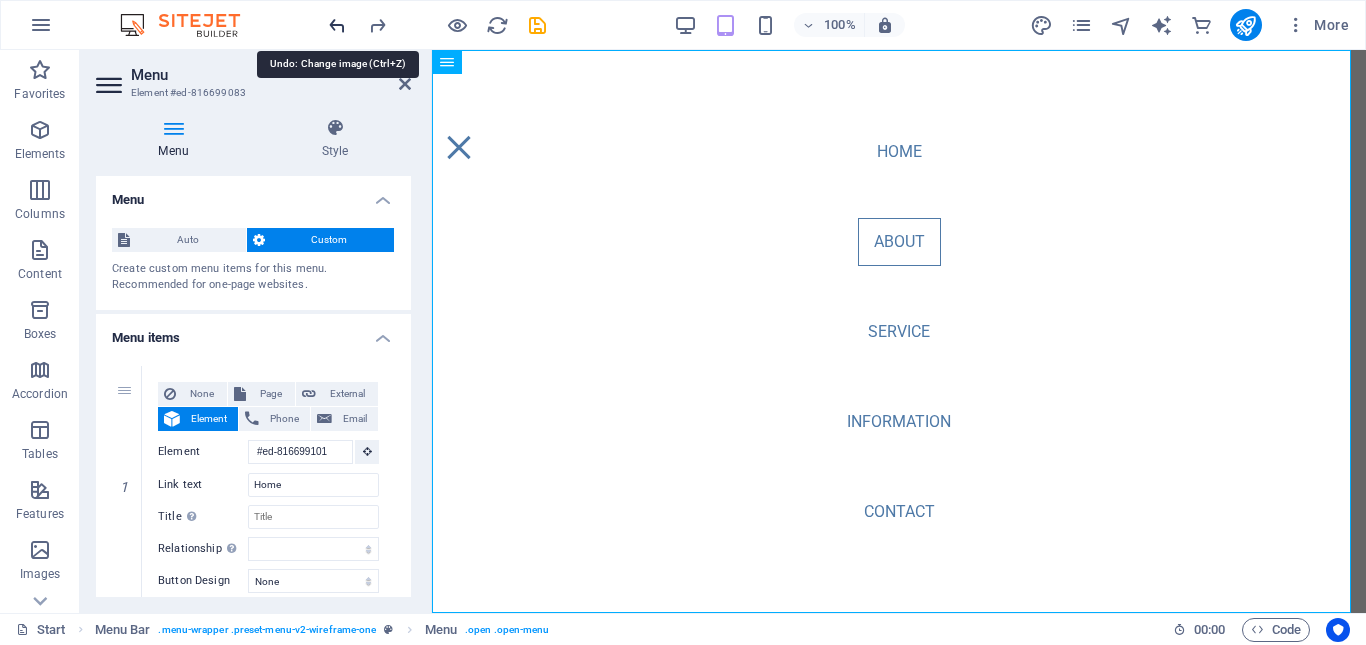 click at bounding box center [337, 25] 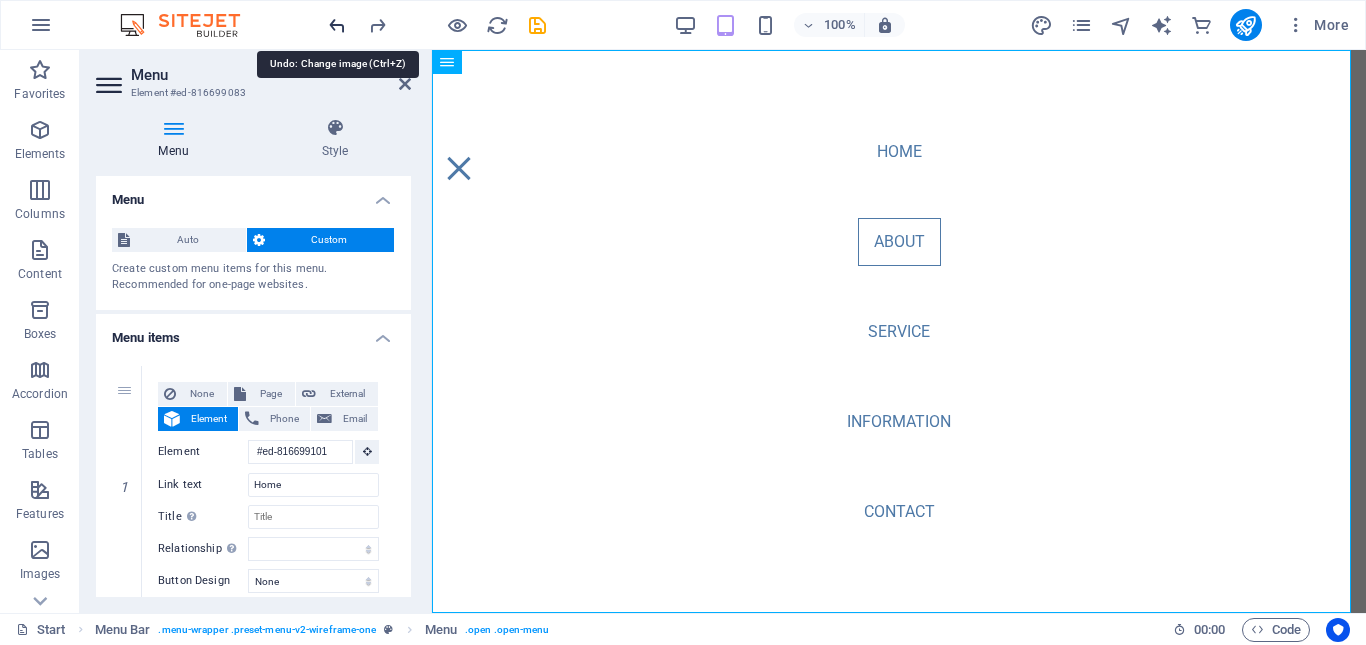 click at bounding box center (337, 25) 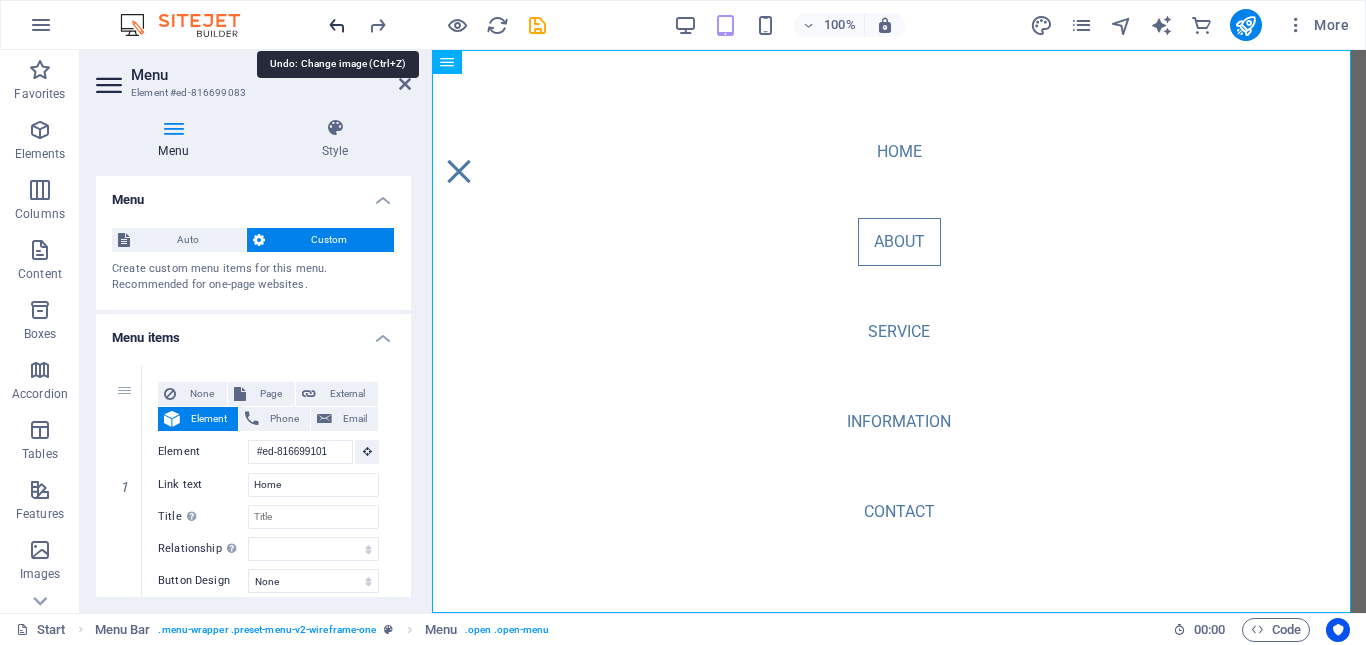 click at bounding box center [337, 25] 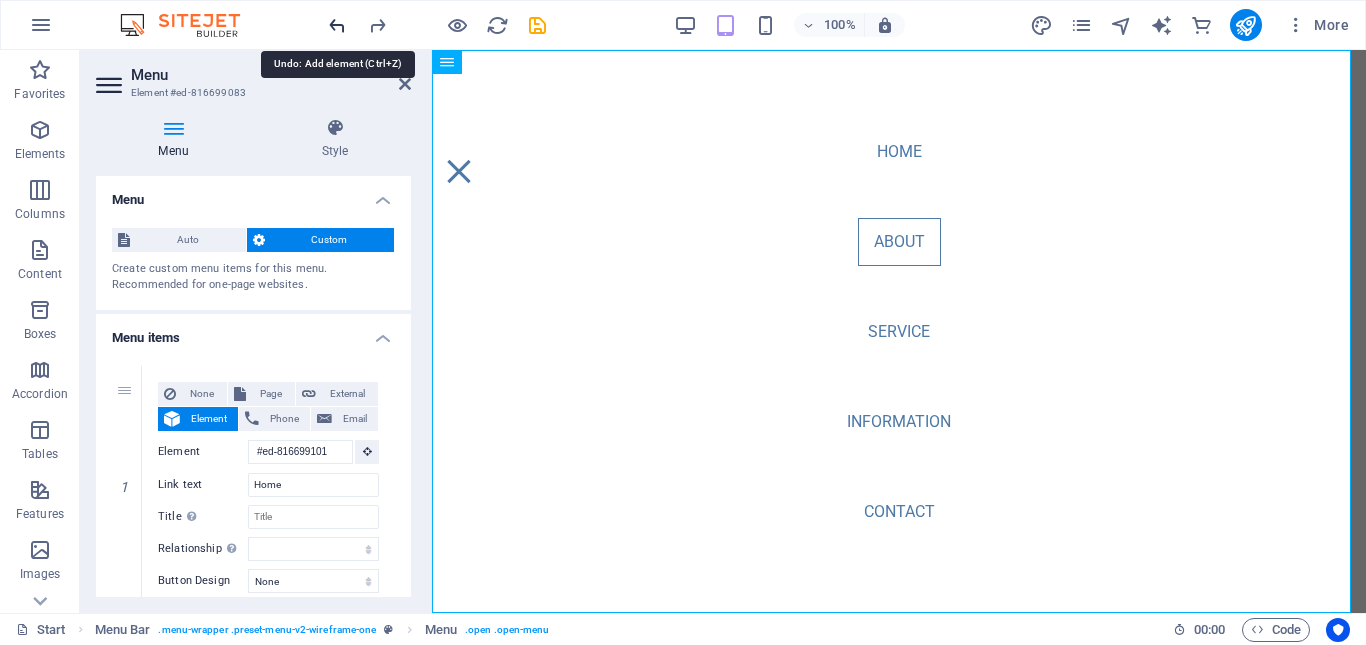 click at bounding box center [337, 25] 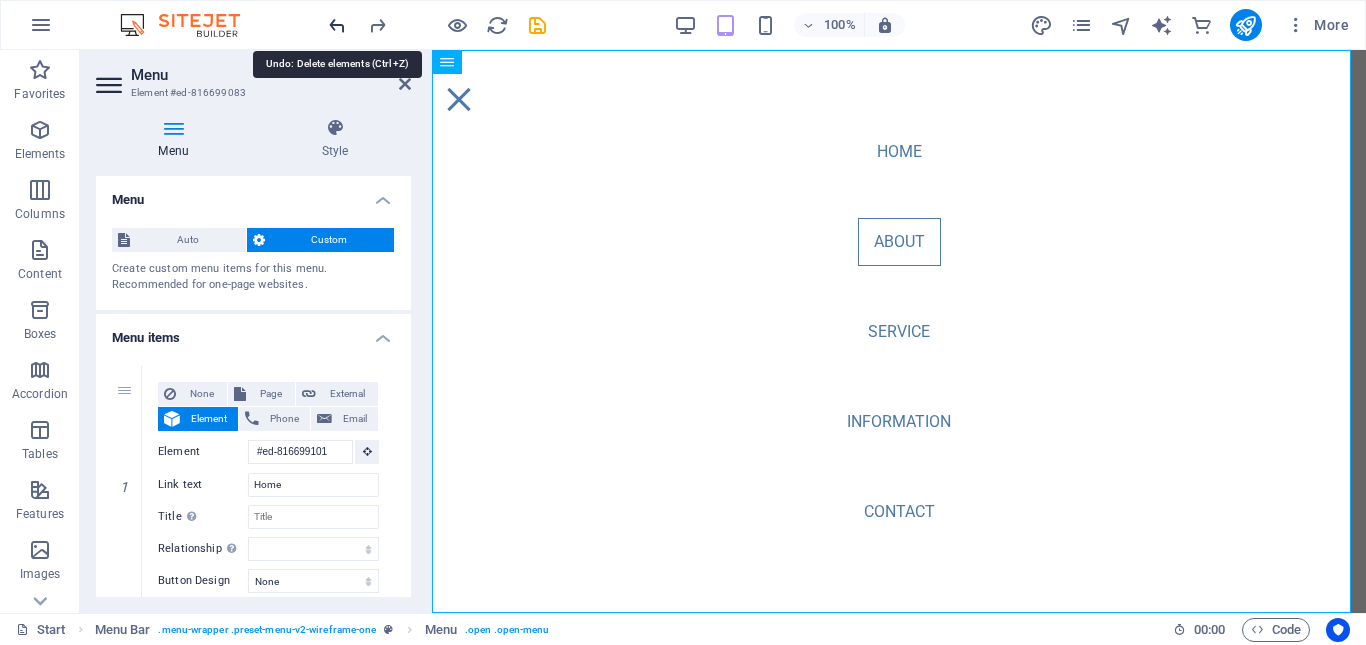 click at bounding box center [337, 25] 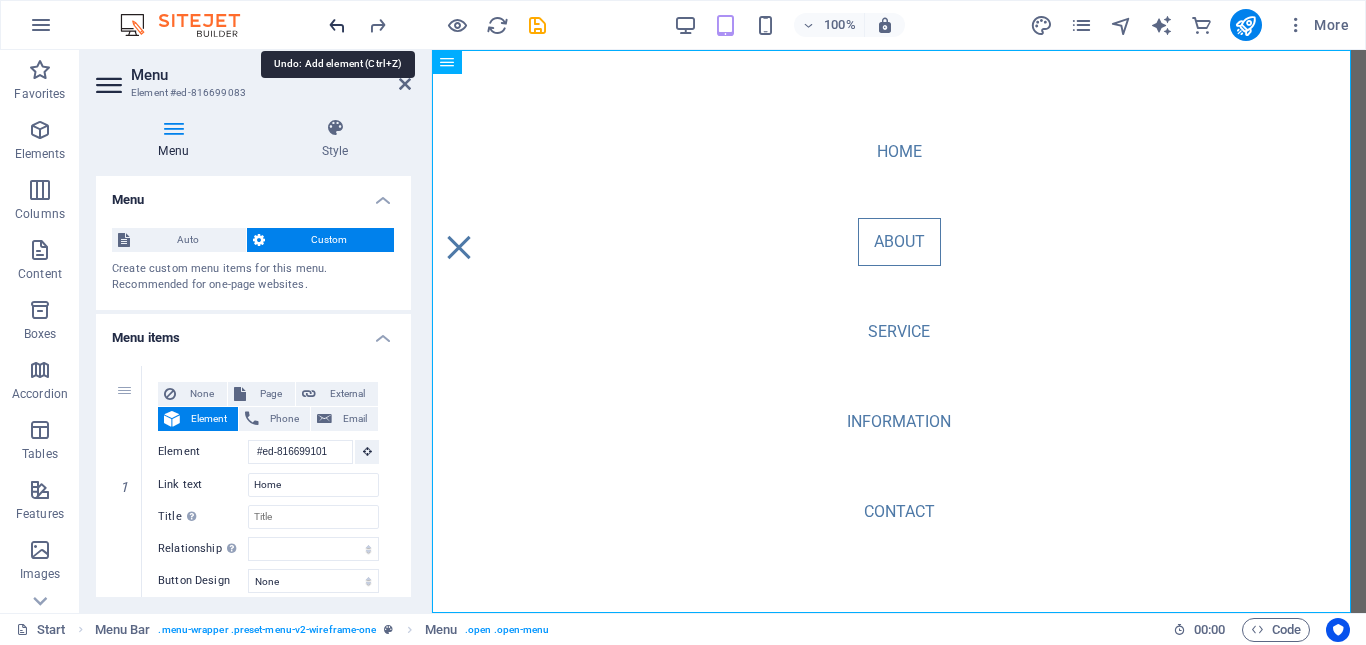 click at bounding box center [337, 25] 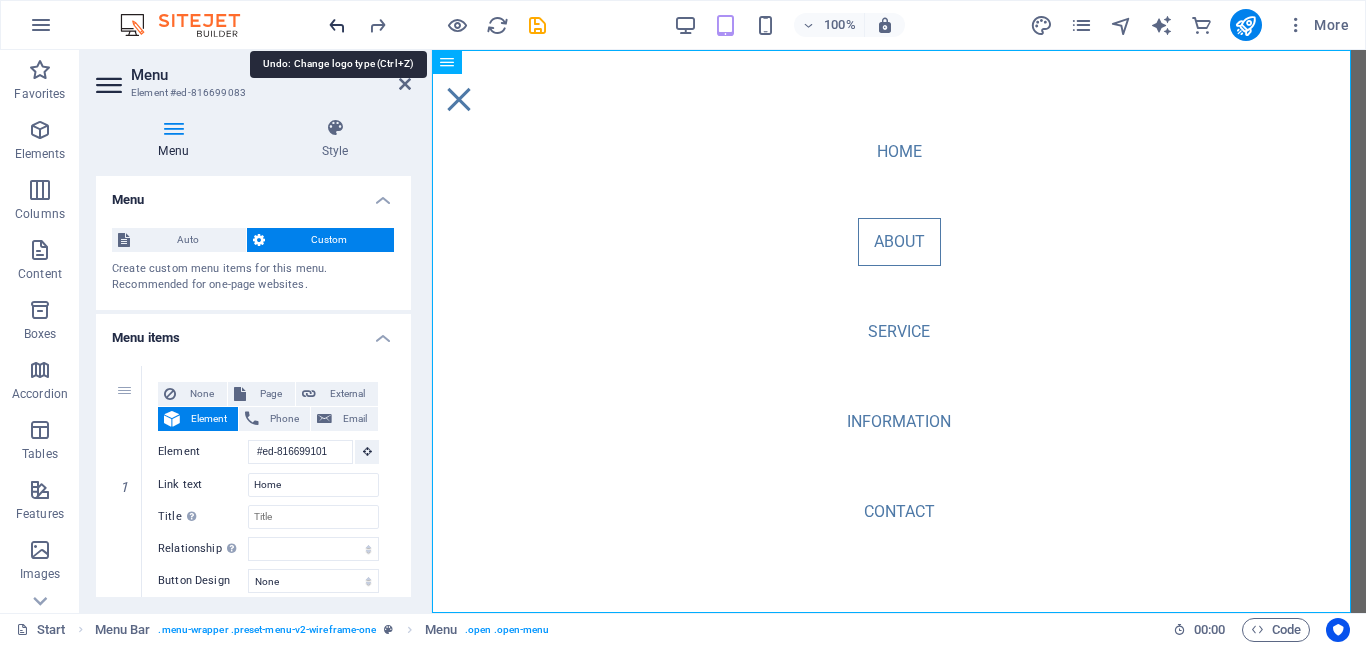 click at bounding box center [337, 25] 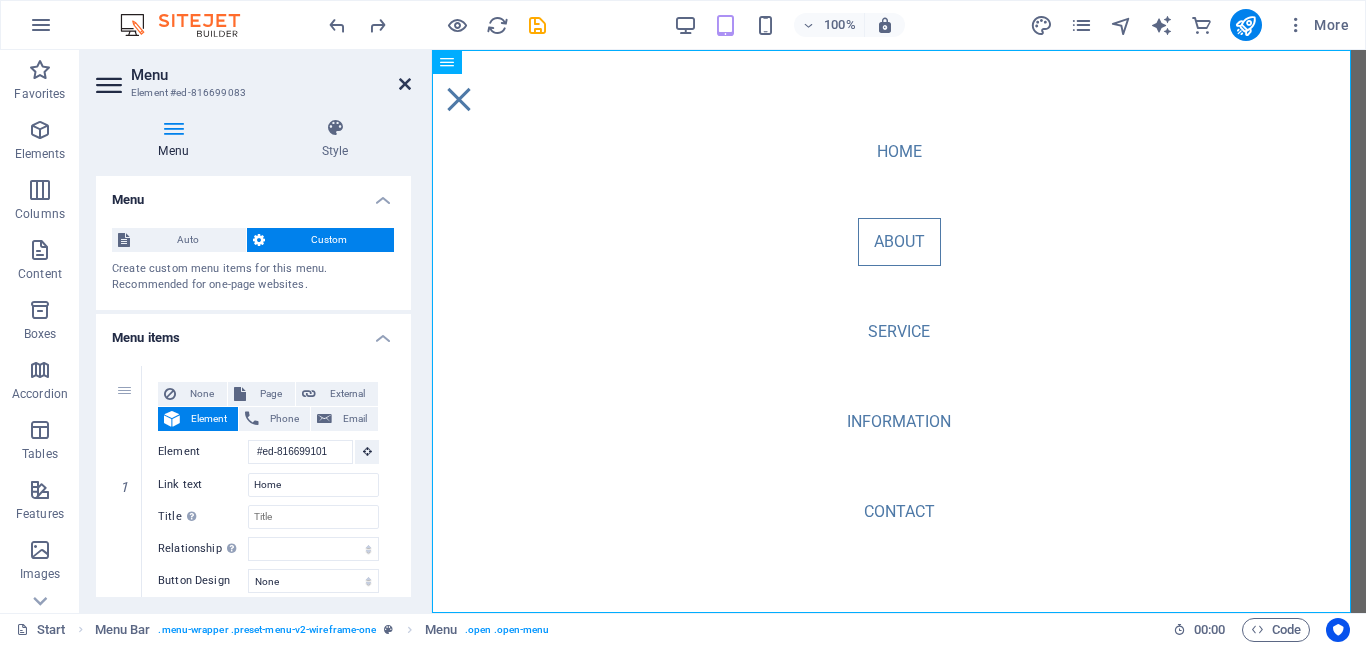 click at bounding box center (405, 84) 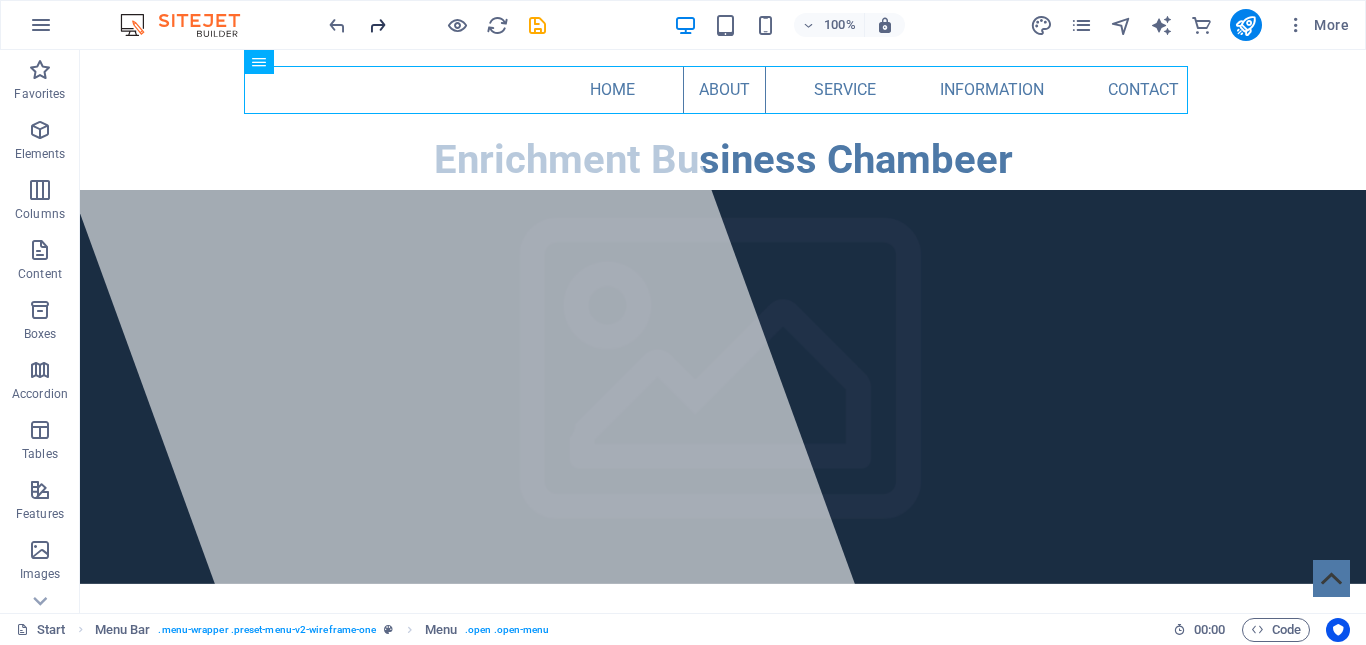 click at bounding box center (377, 25) 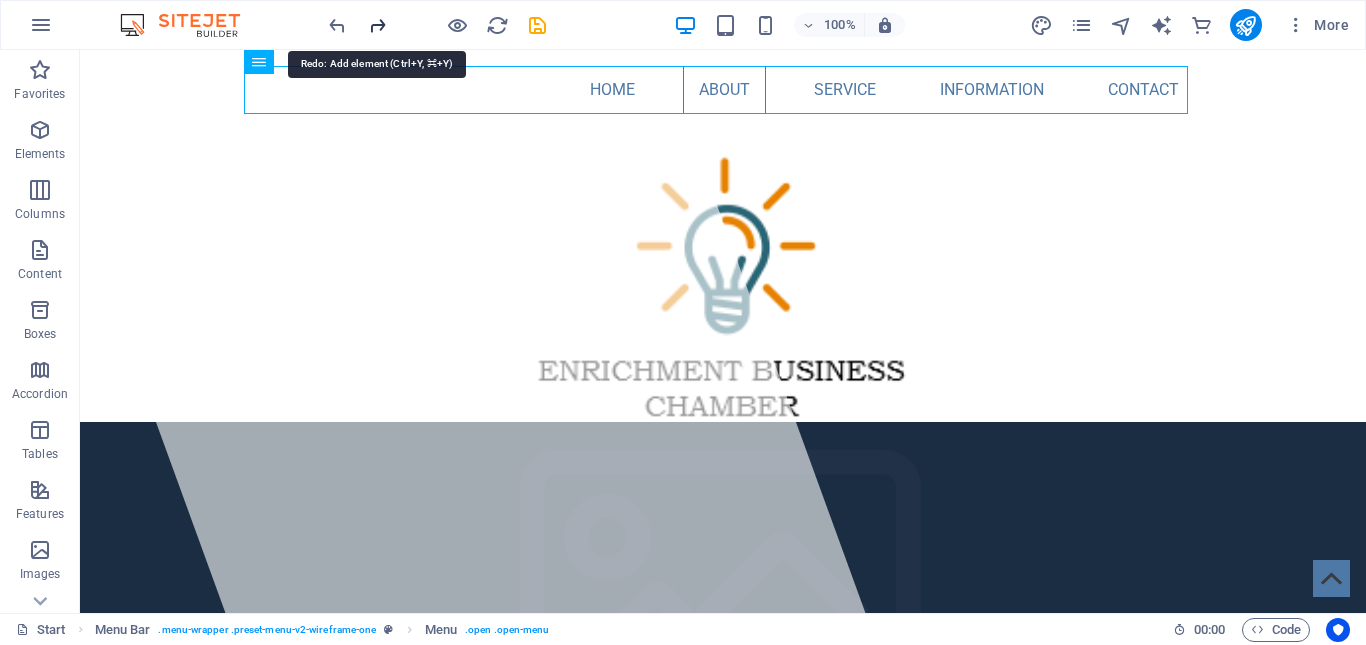 click at bounding box center [377, 25] 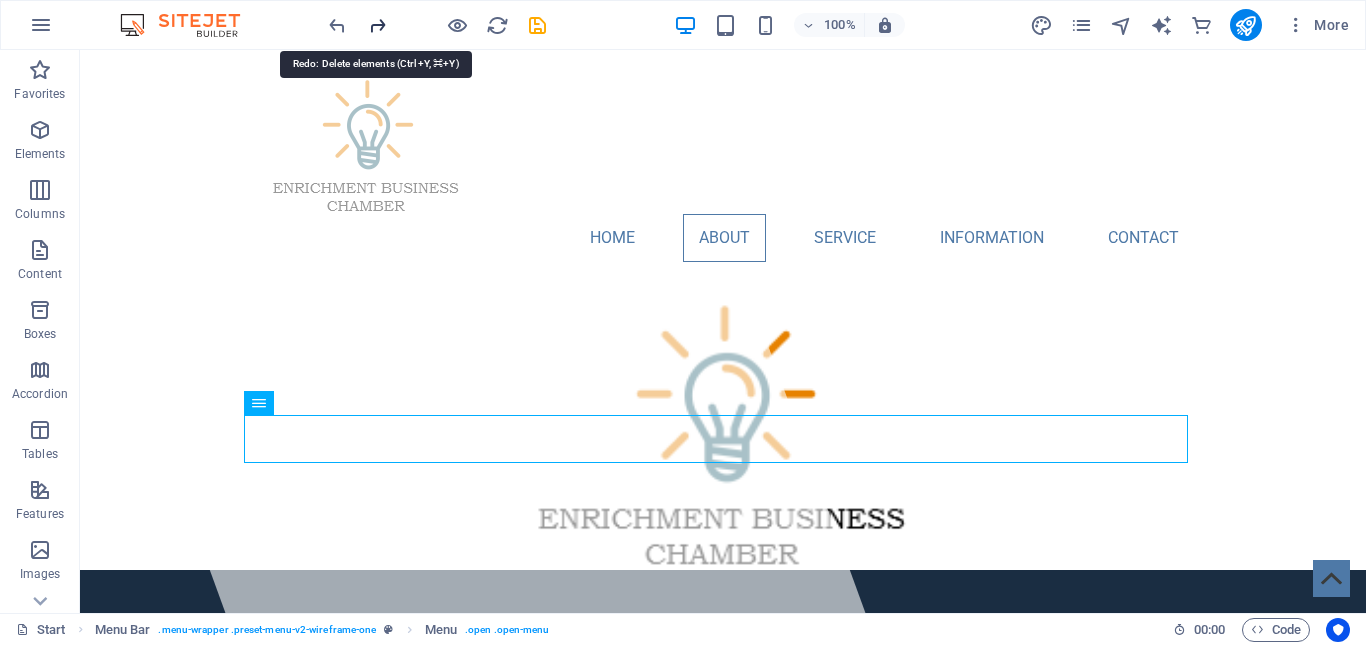 click at bounding box center [377, 25] 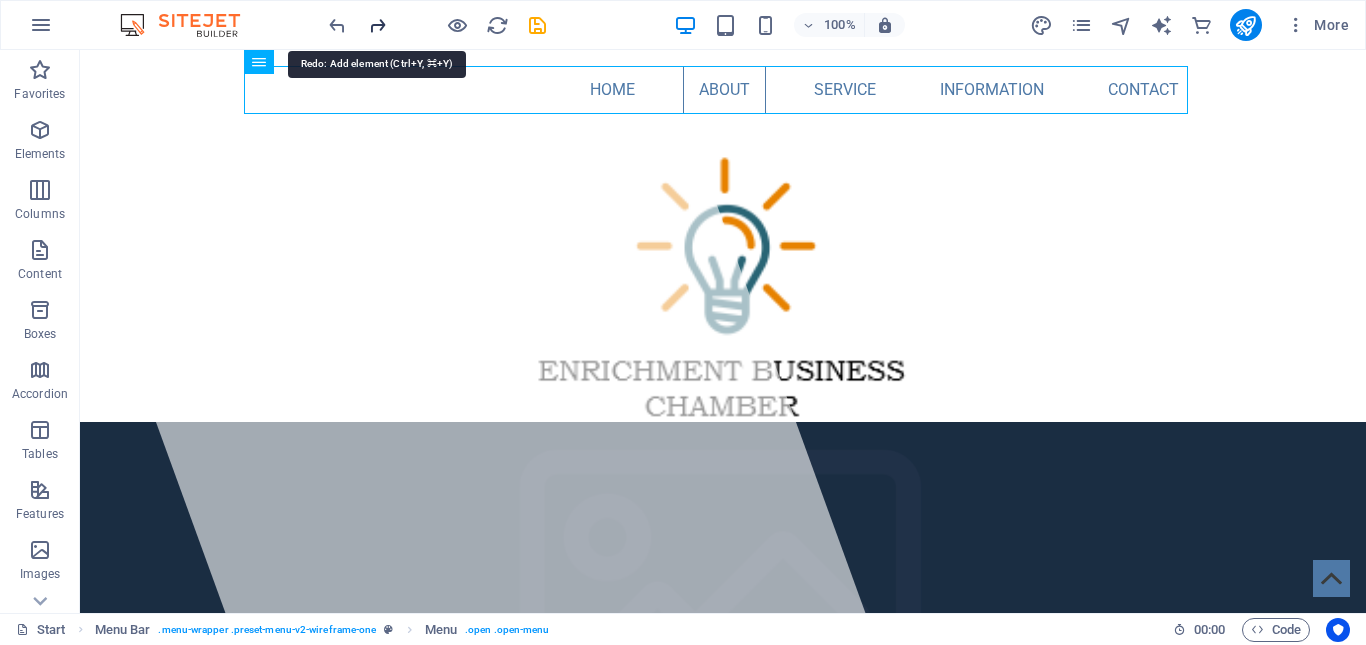 click at bounding box center [377, 25] 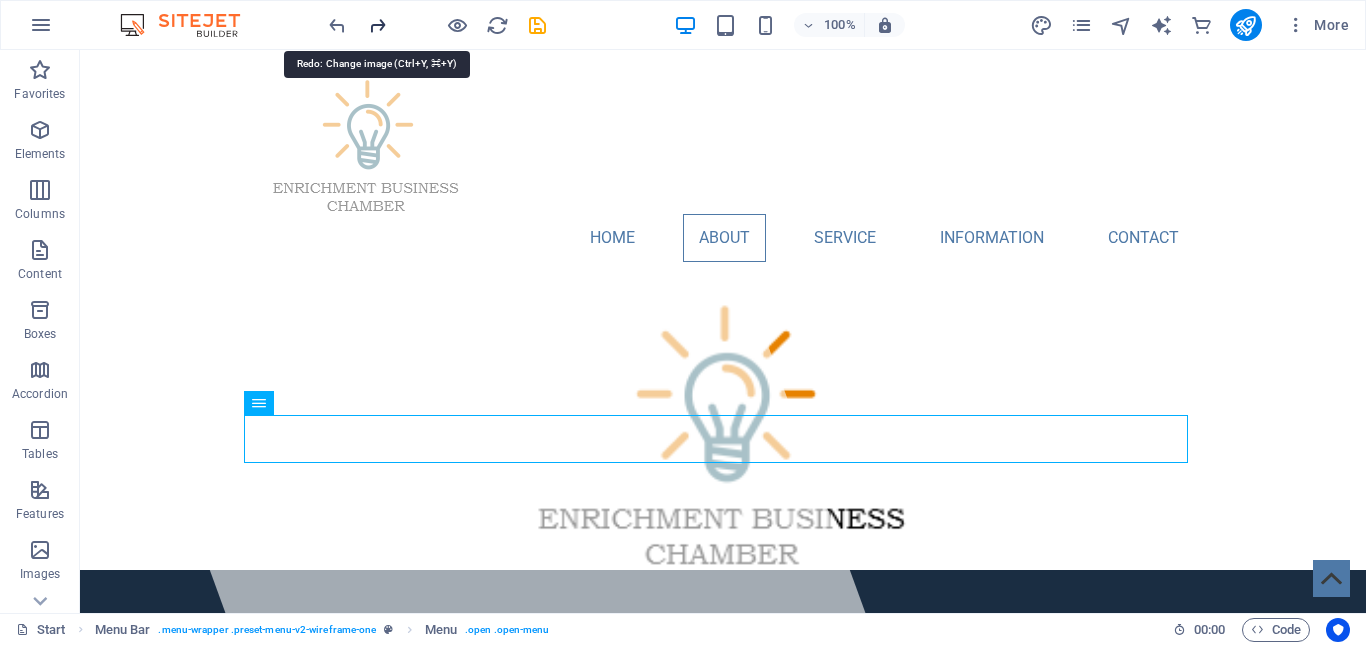 click at bounding box center [377, 25] 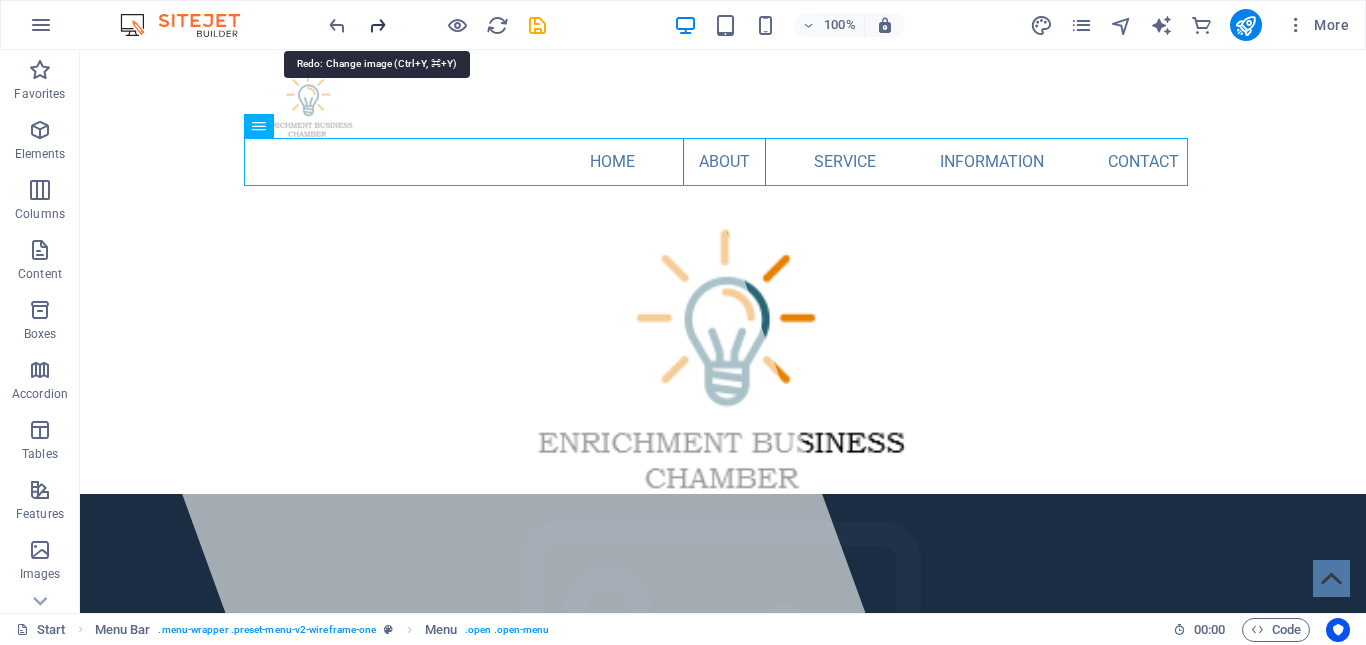 click at bounding box center [377, 25] 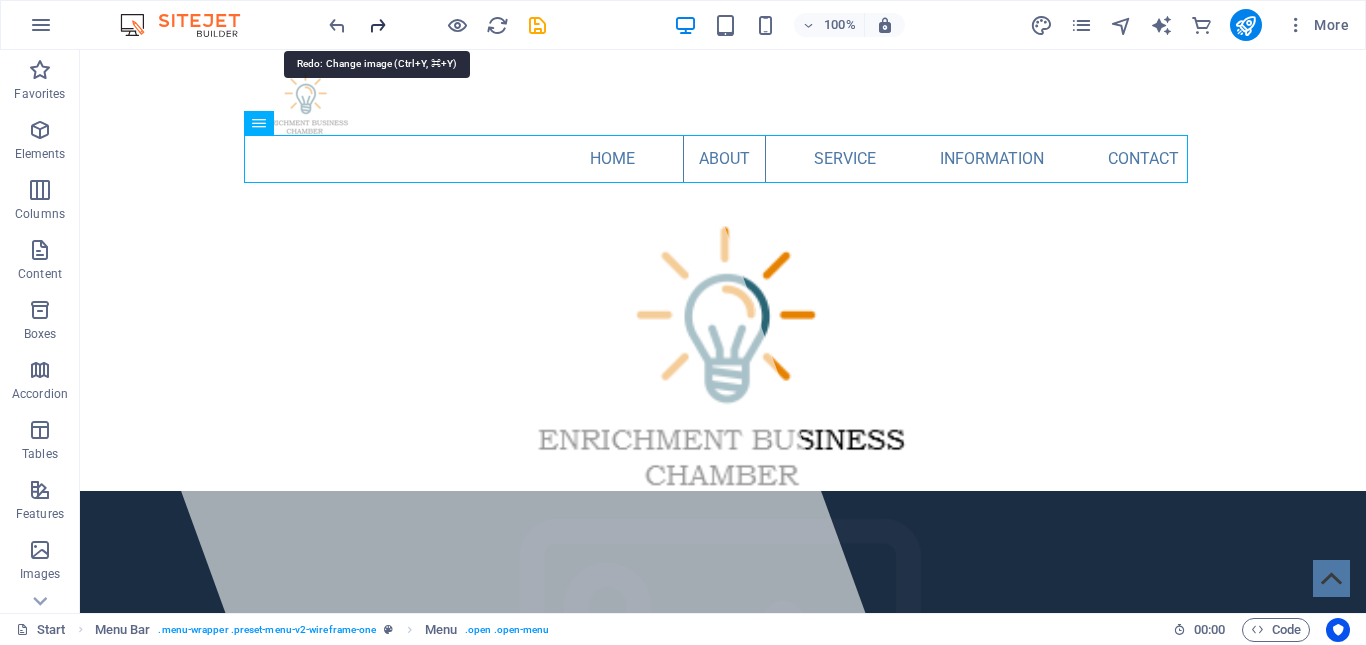 click at bounding box center (377, 25) 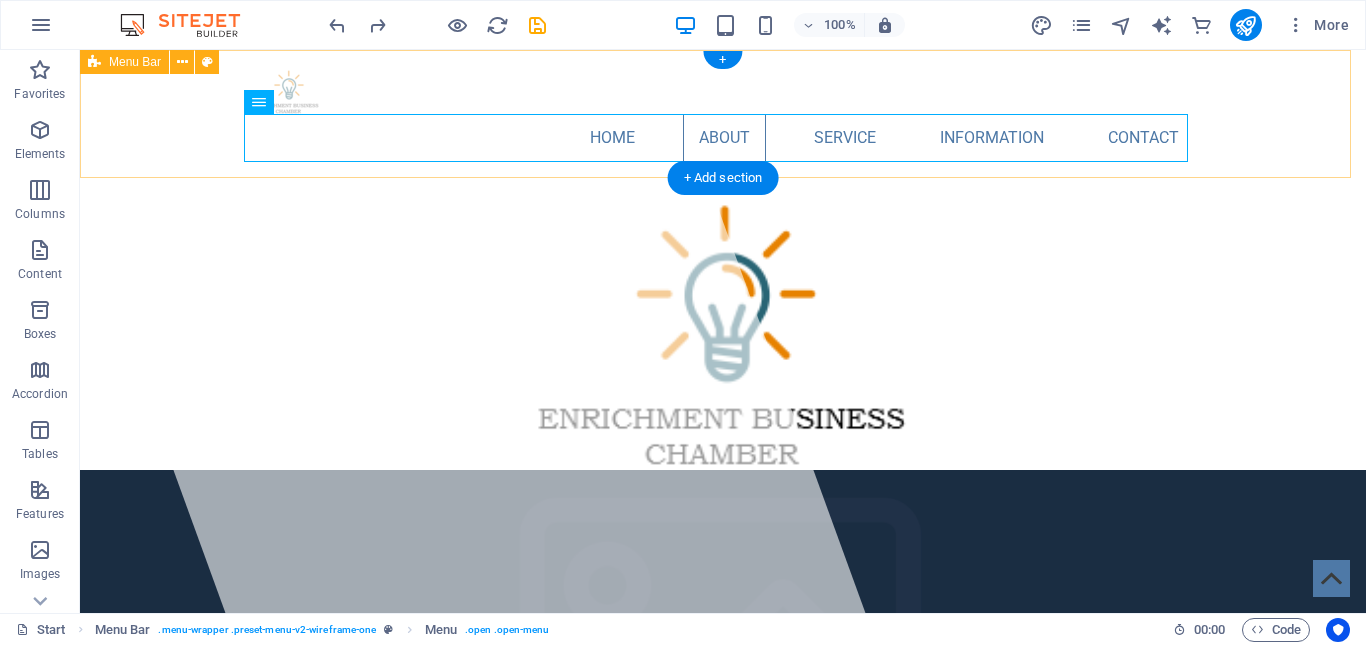 click on "Home About Service Information Contact" at bounding box center (723, 114) 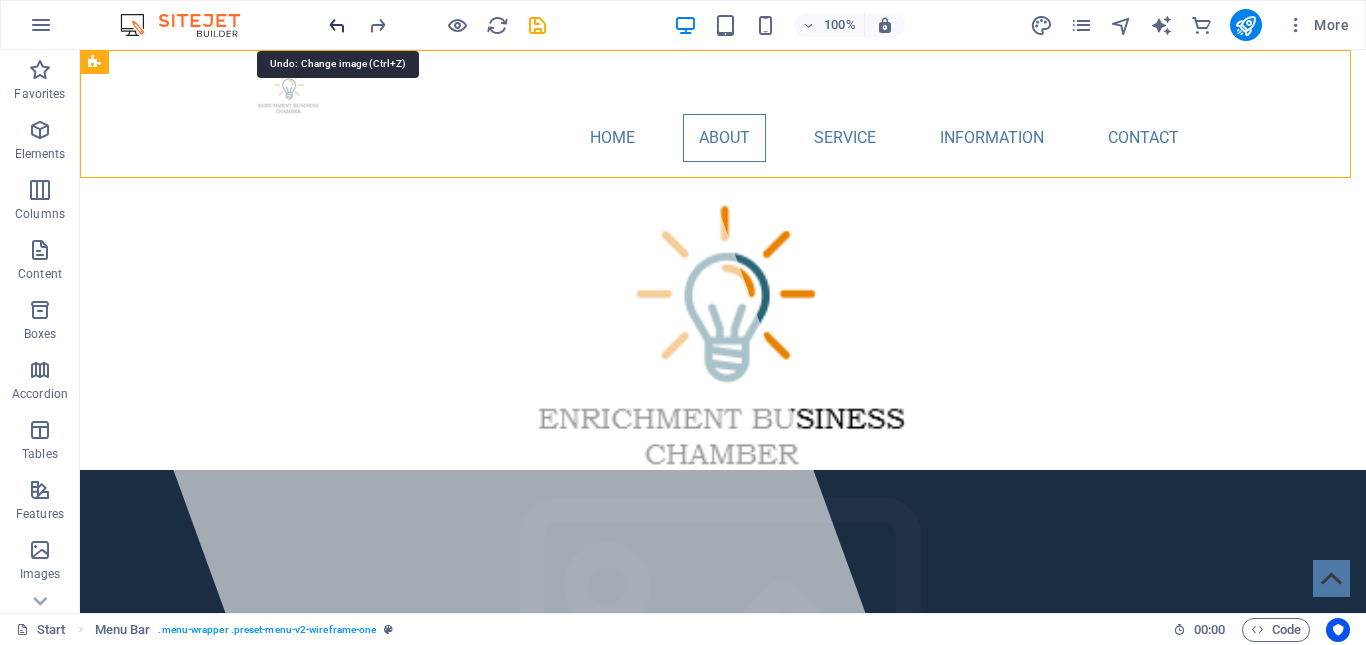 click at bounding box center [337, 25] 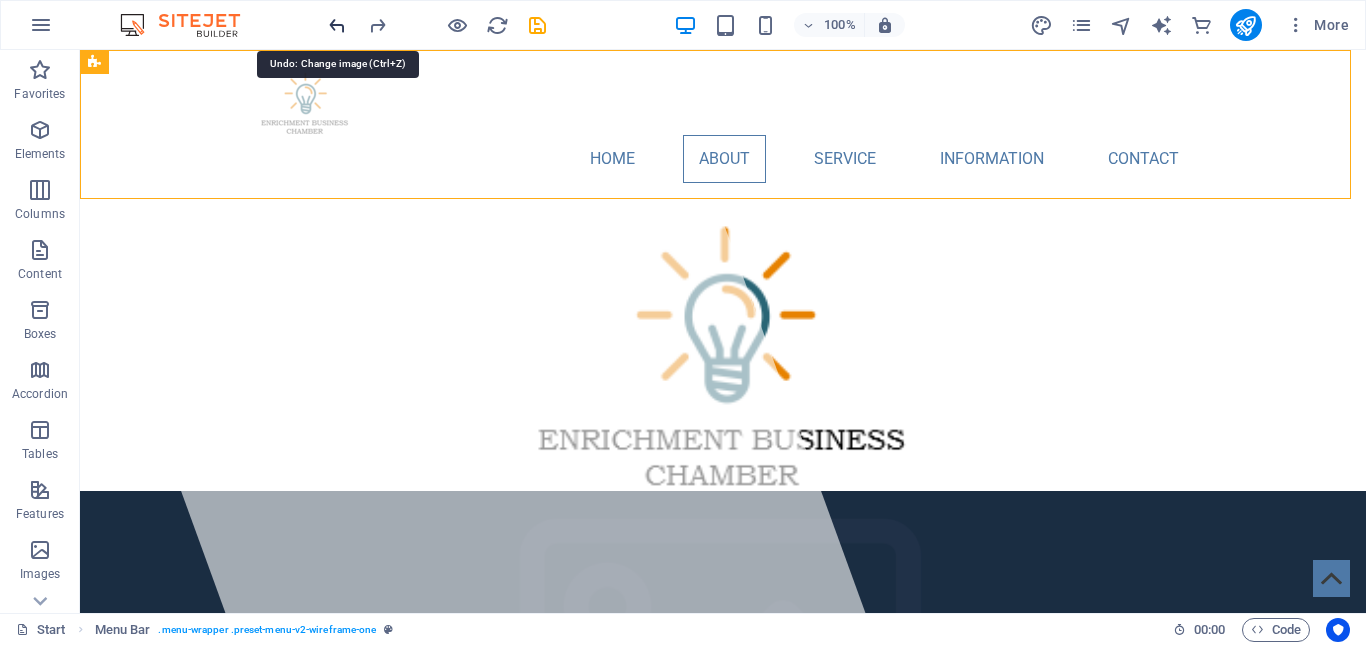 click at bounding box center (337, 25) 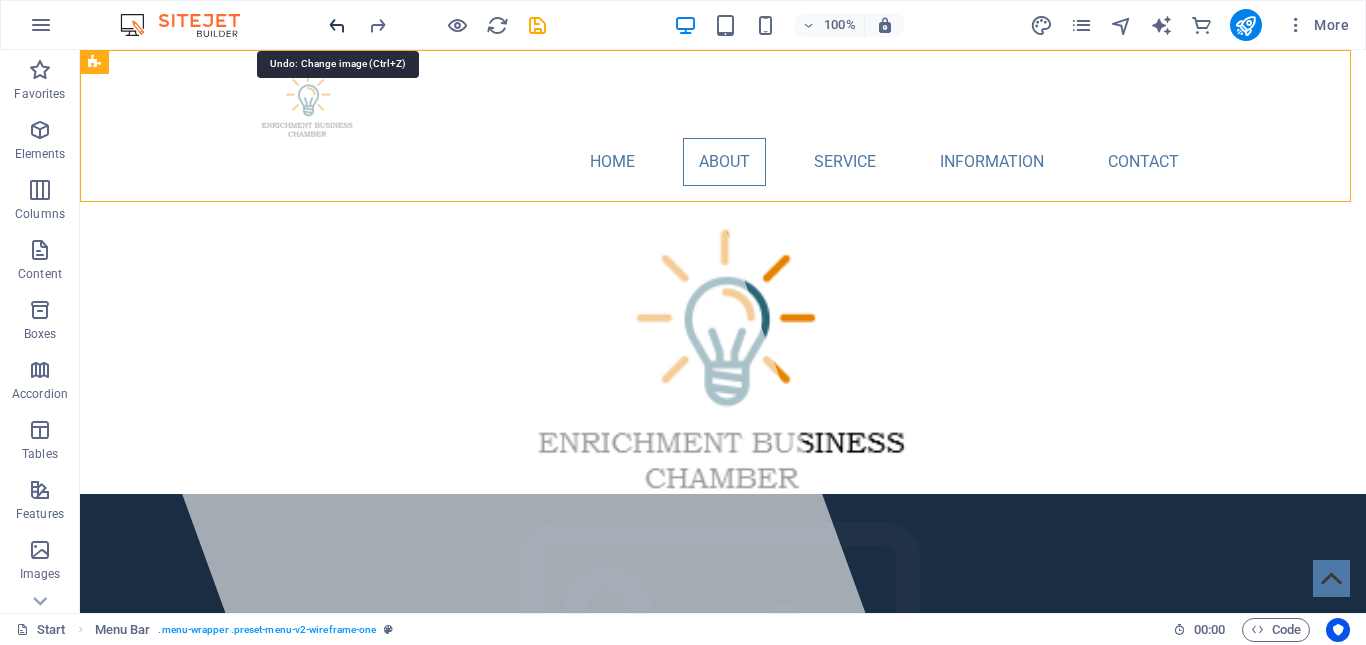 click at bounding box center (337, 25) 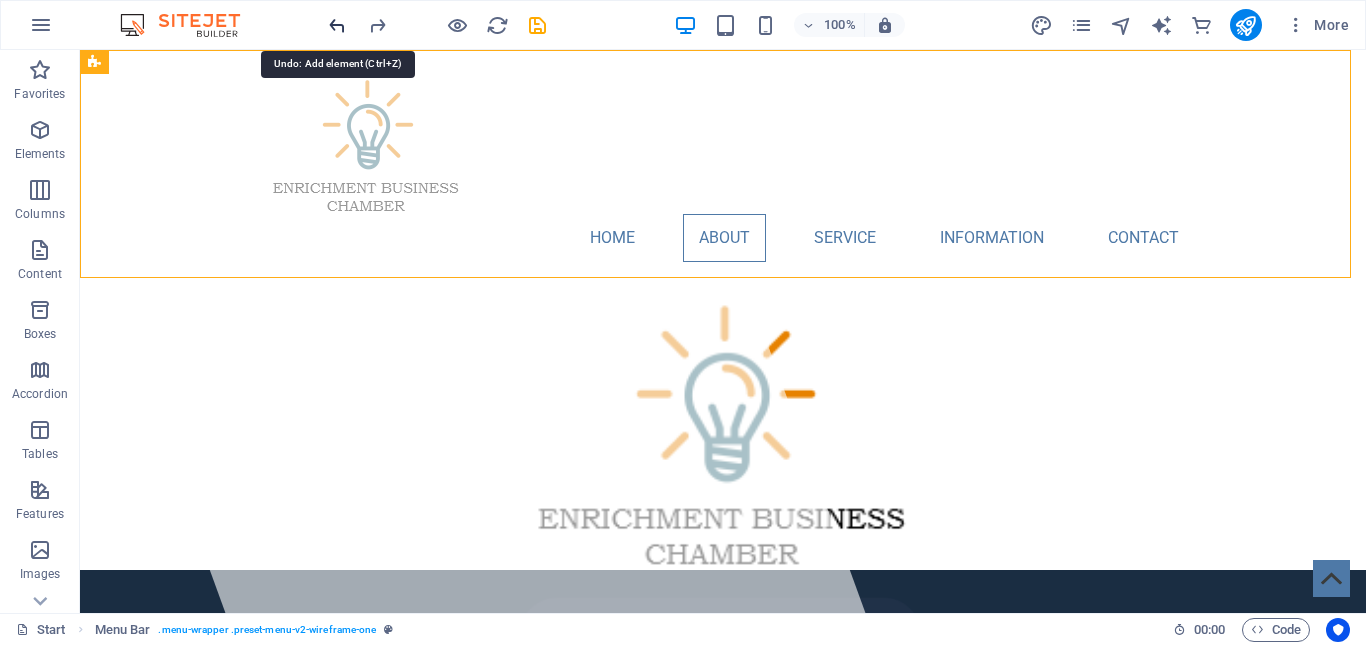 click at bounding box center [337, 25] 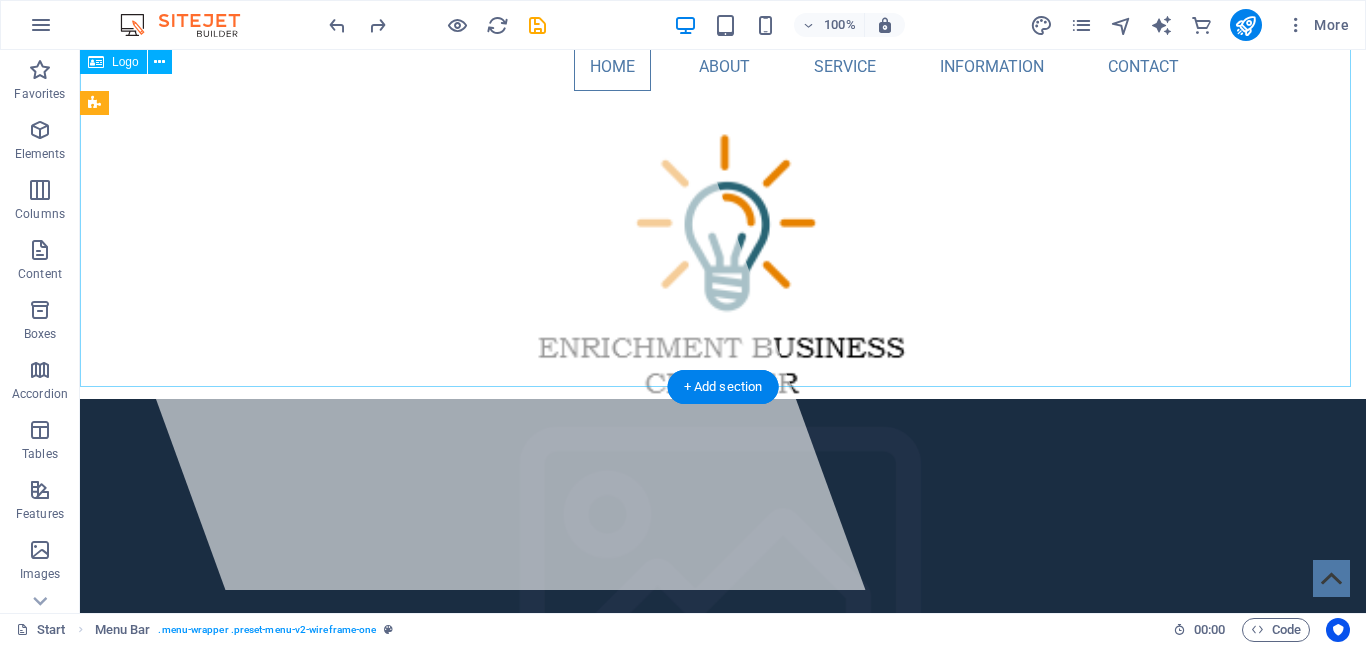 scroll, scrollTop: 0, scrollLeft: 0, axis: both 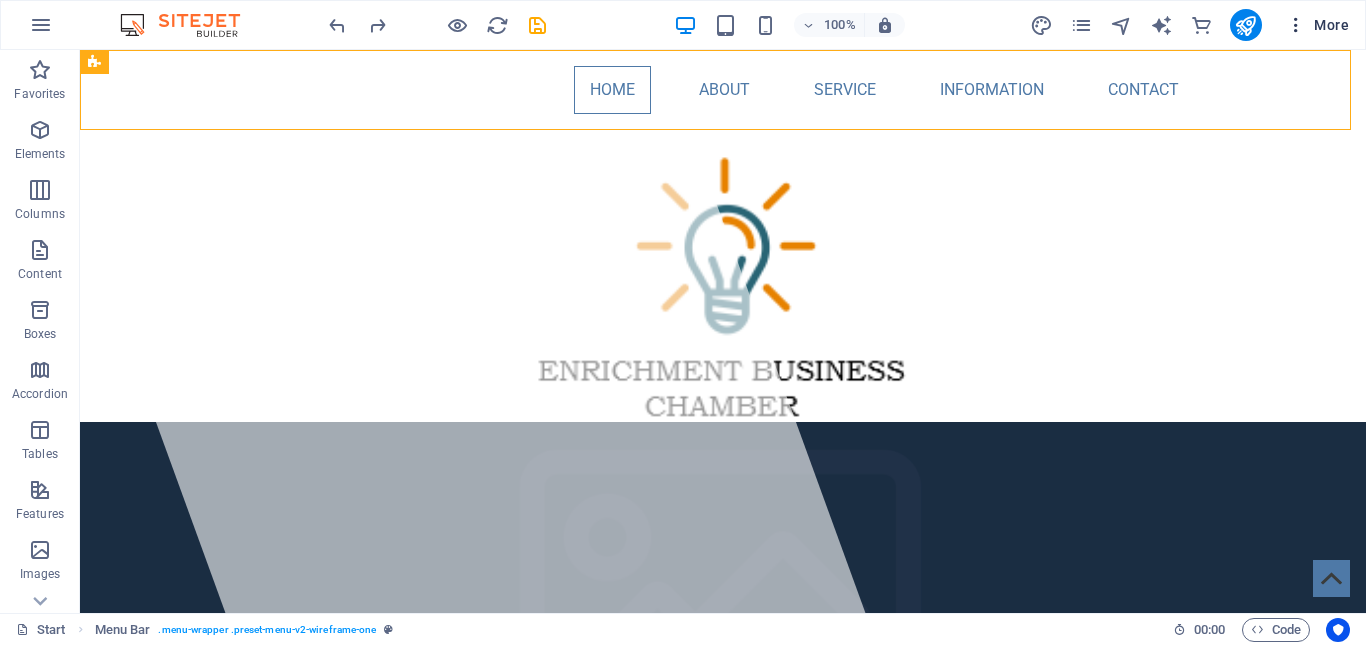click on "More" at bounding box center (1317, 25) 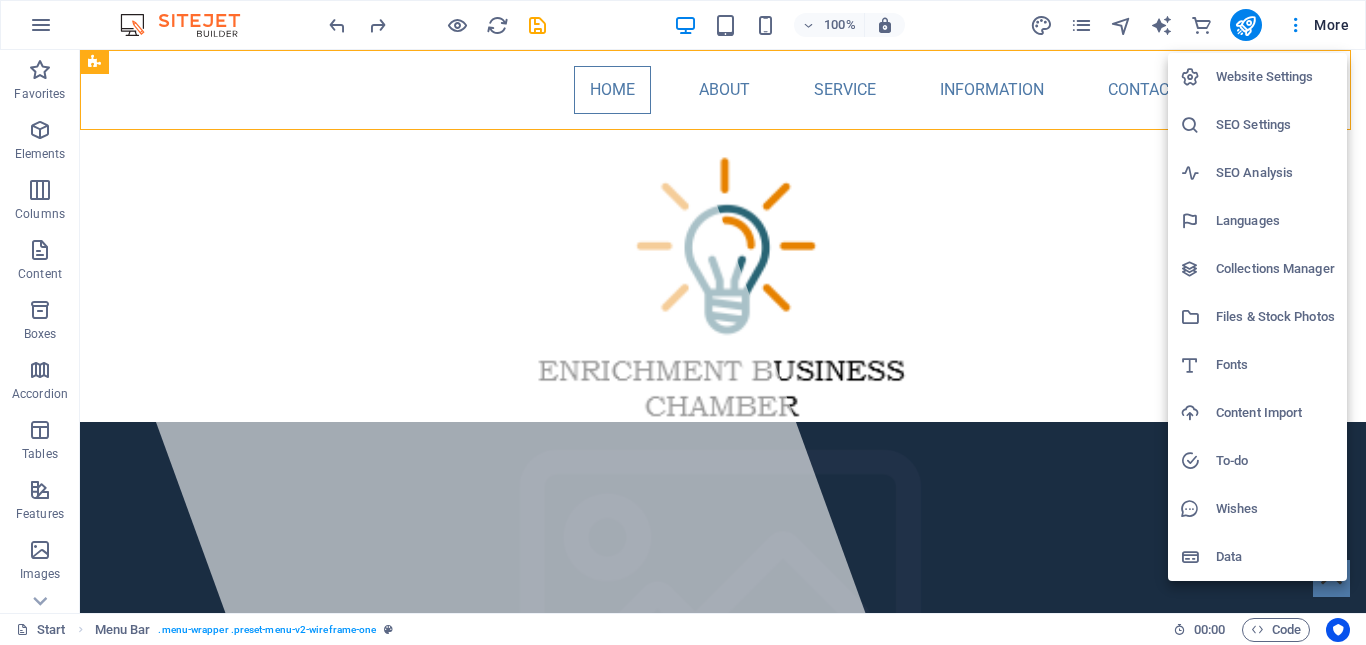 click on "Website Settings" at bounding box center [1275, 77] 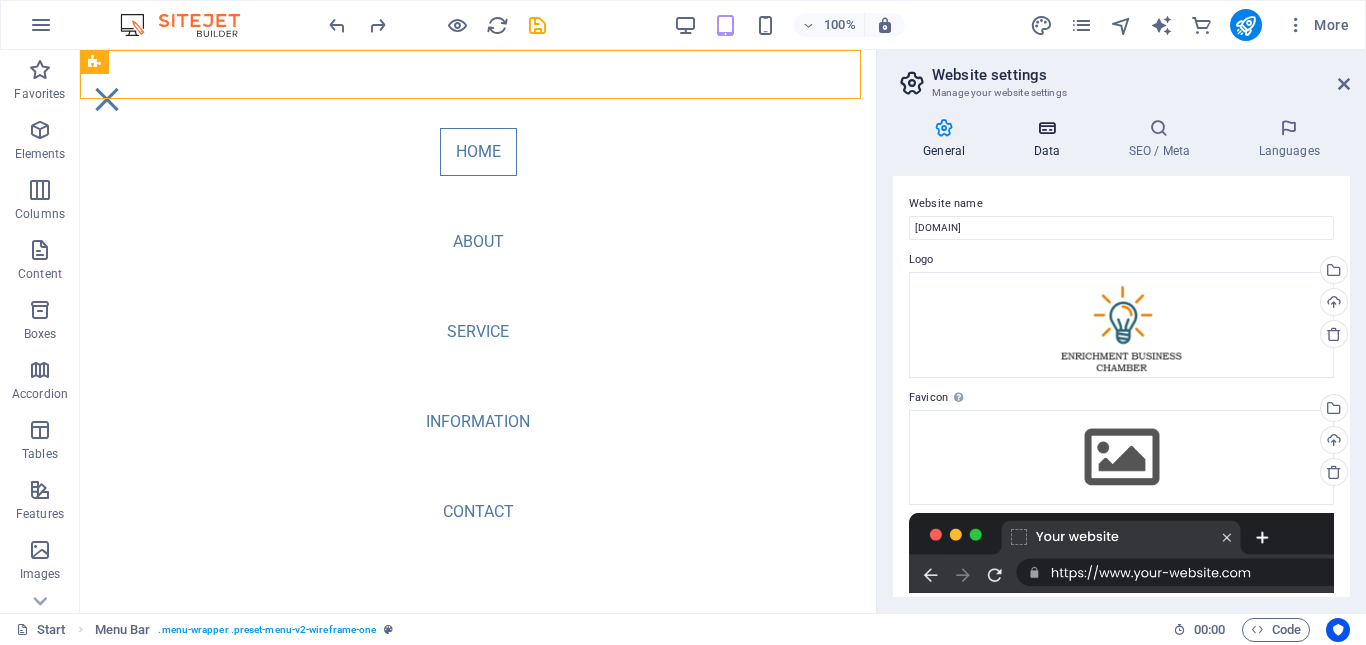 click at bounding box center [1046, 128] 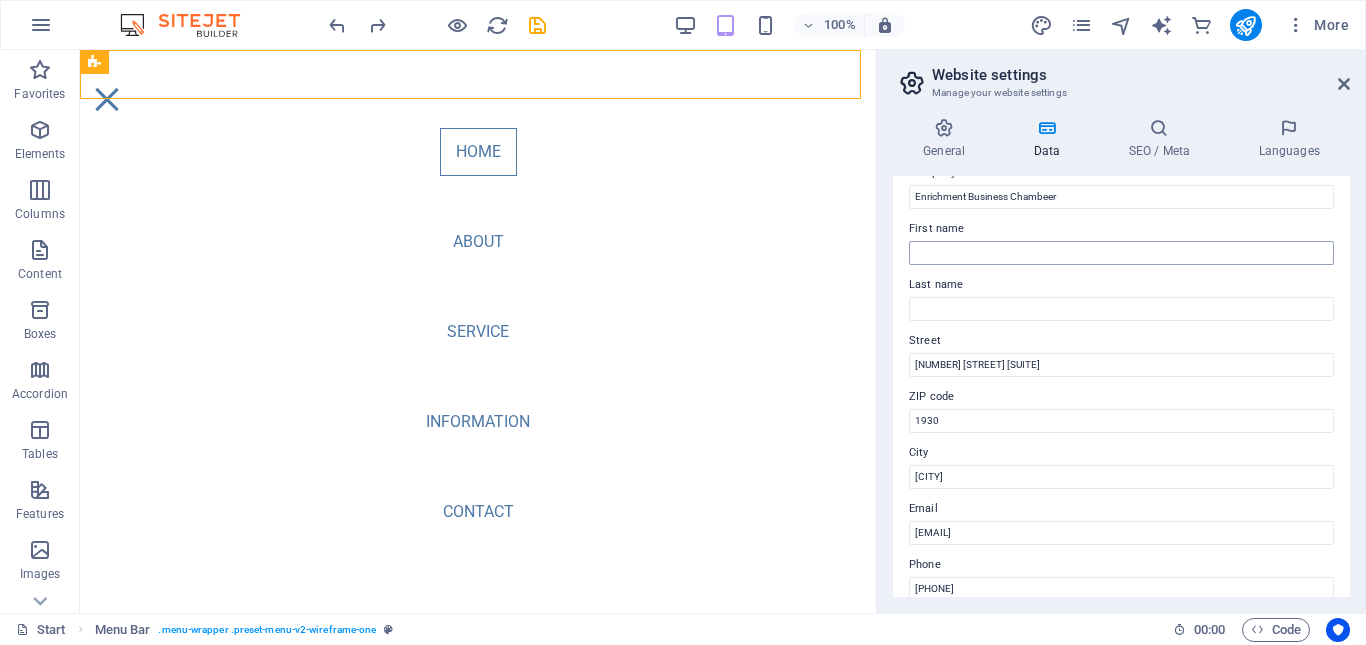 scroll, scrollTop: 100, scrollLeft: 0, axis: vertical 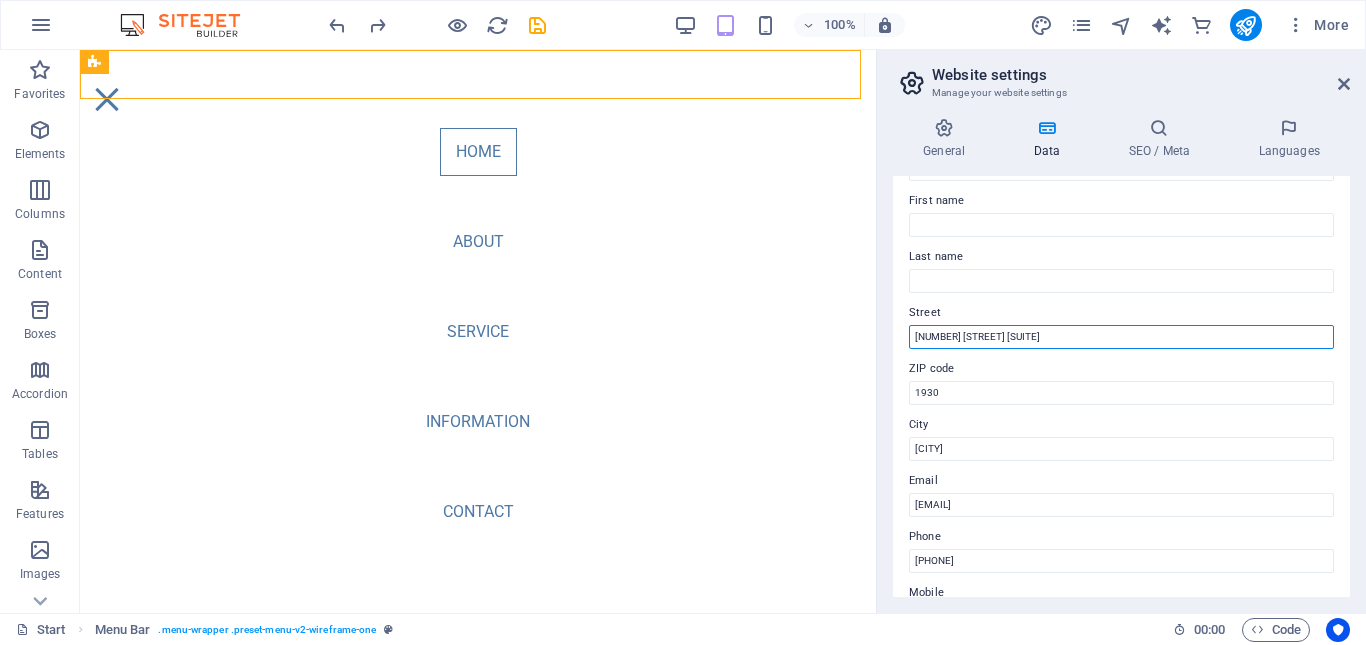 click on "[NUMBER] [STREET] [SUITE]" at bounding box center (1121, 337) 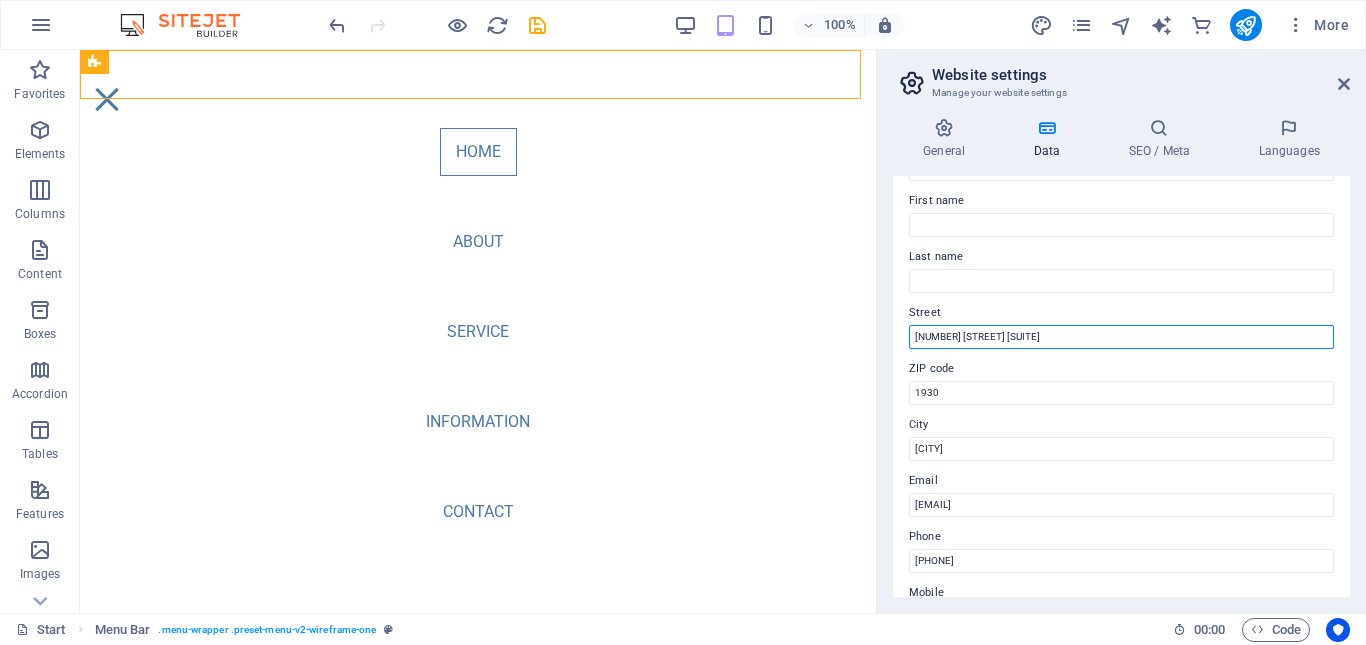 click on "[NUMBER] [STREET] [SUITE]" at bounding box center (1121, 337) 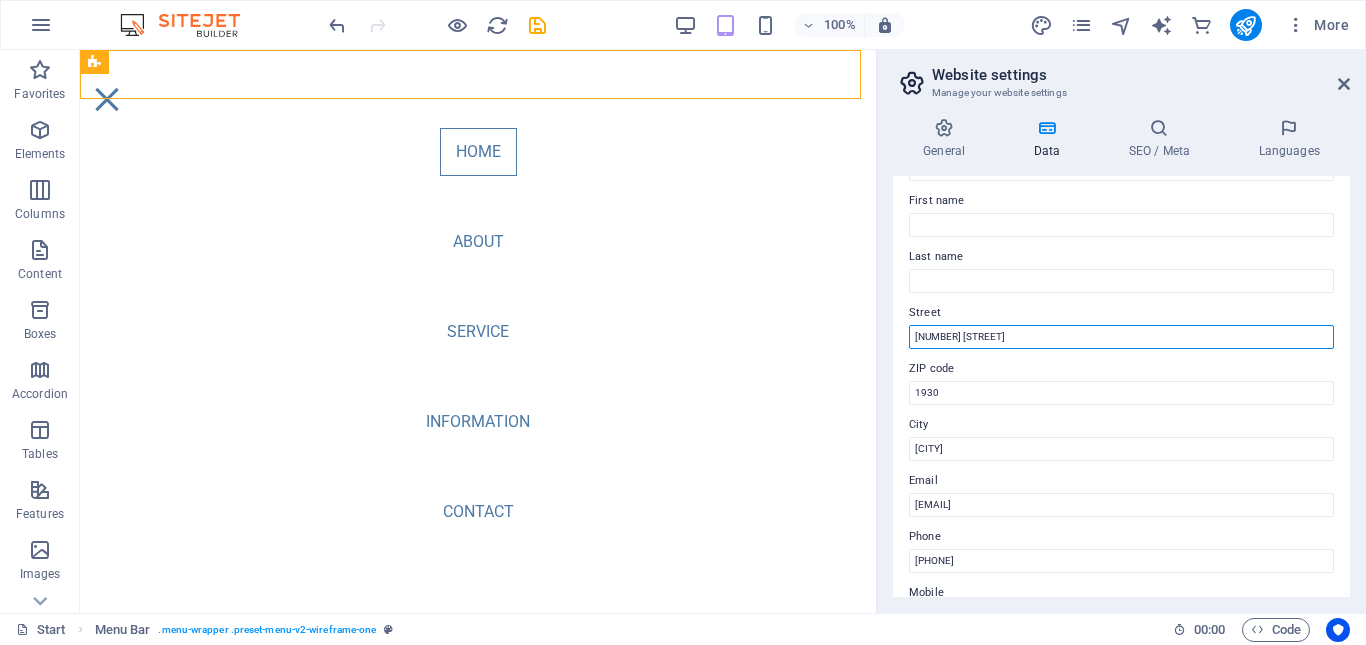 type on "[NUMBER] [STREET]" 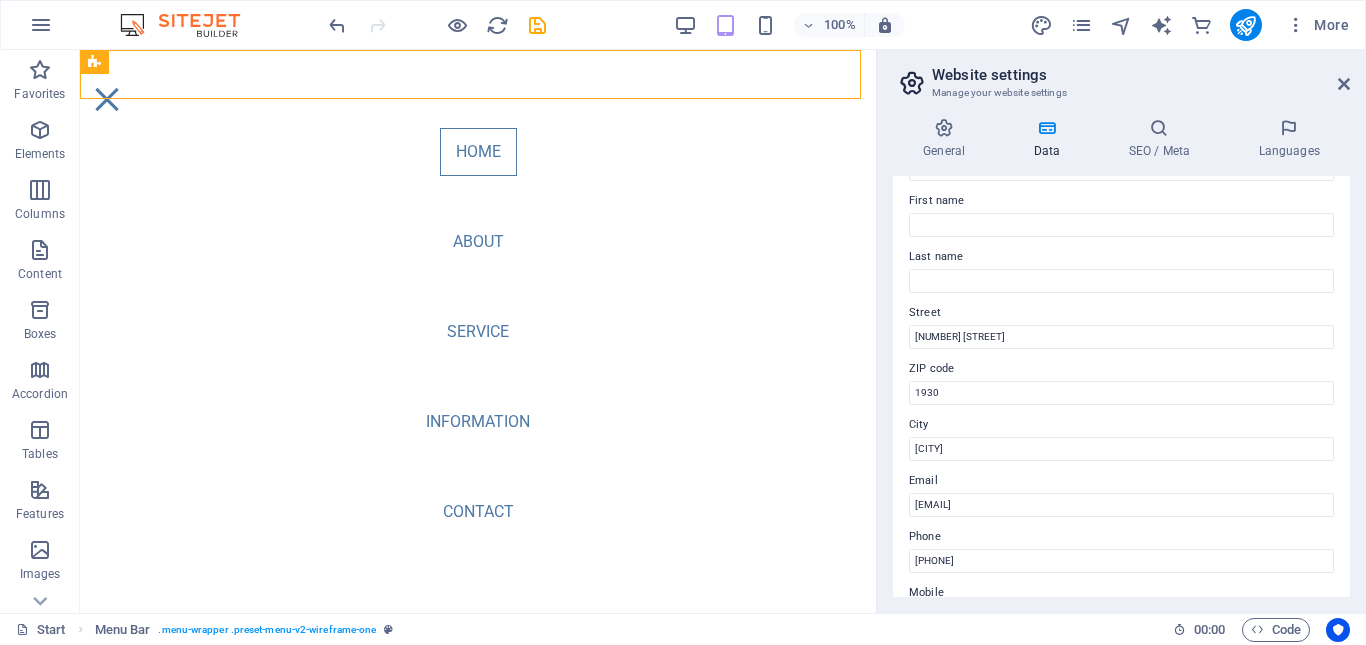 click on "Last name" at bounding box center [1121, 257] 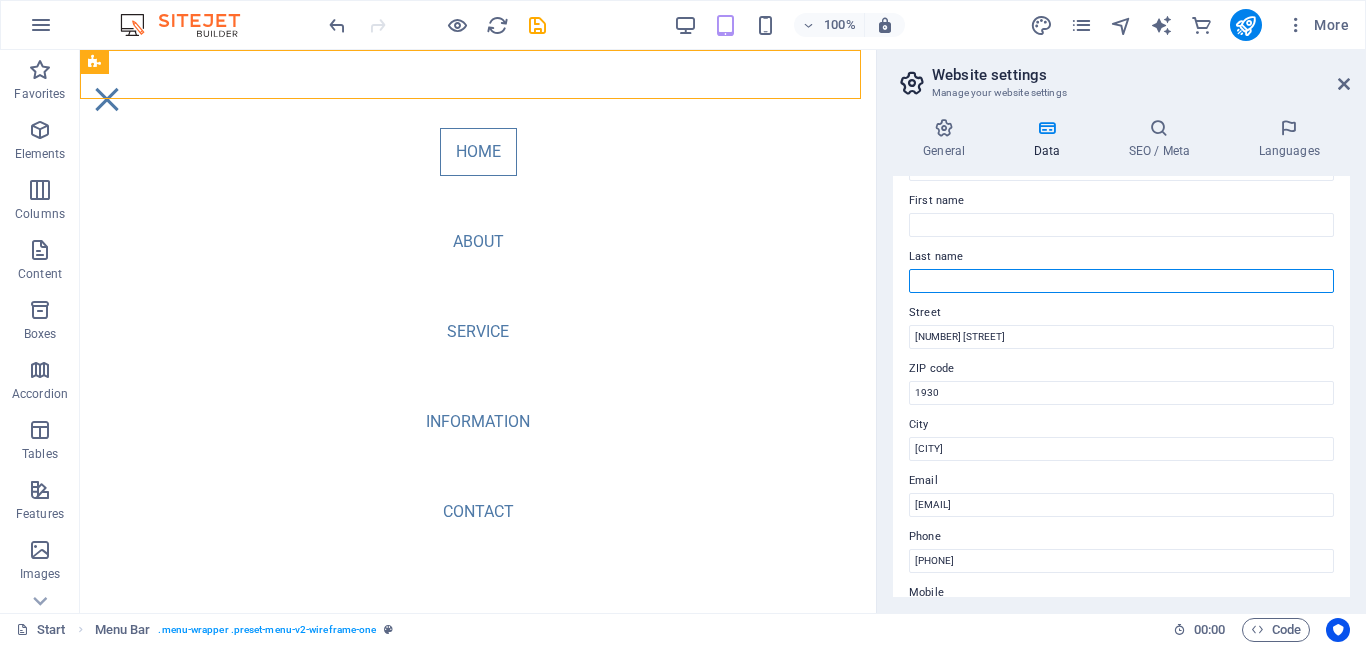 click on "Last name" at bounding box center [1121, 281] 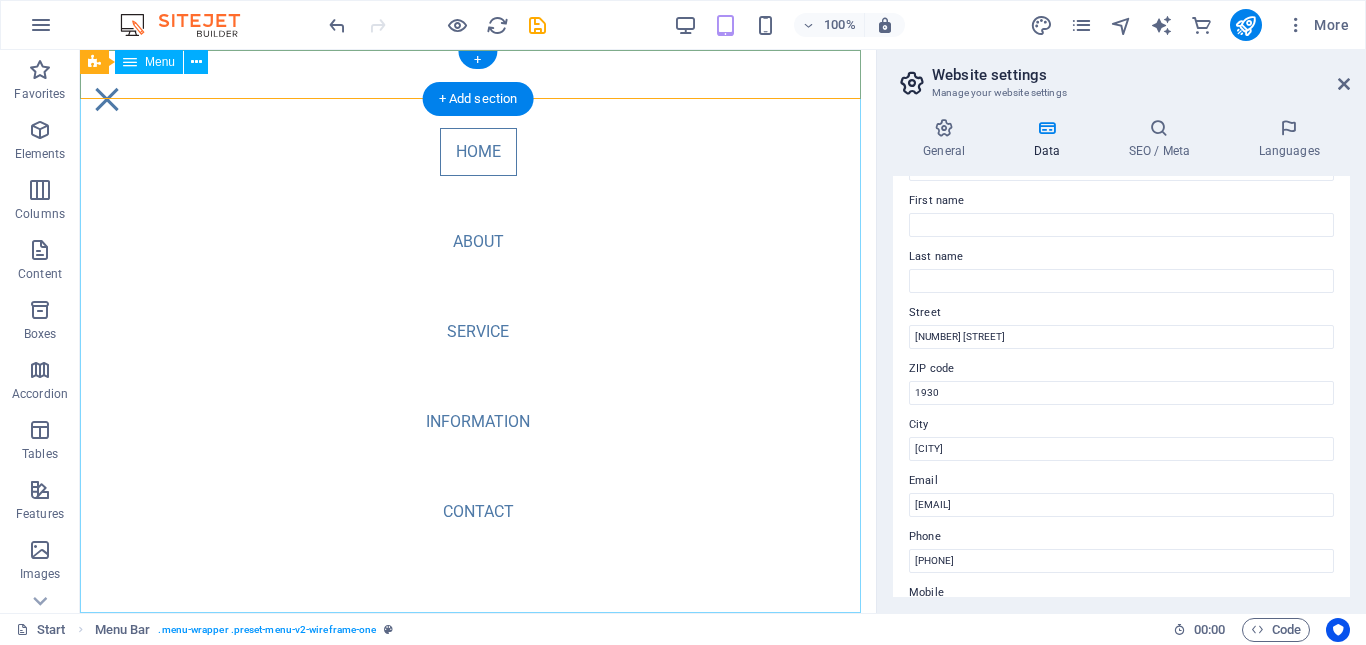 click on "Home About Service Information Contact" at bounding box center [478, 331] 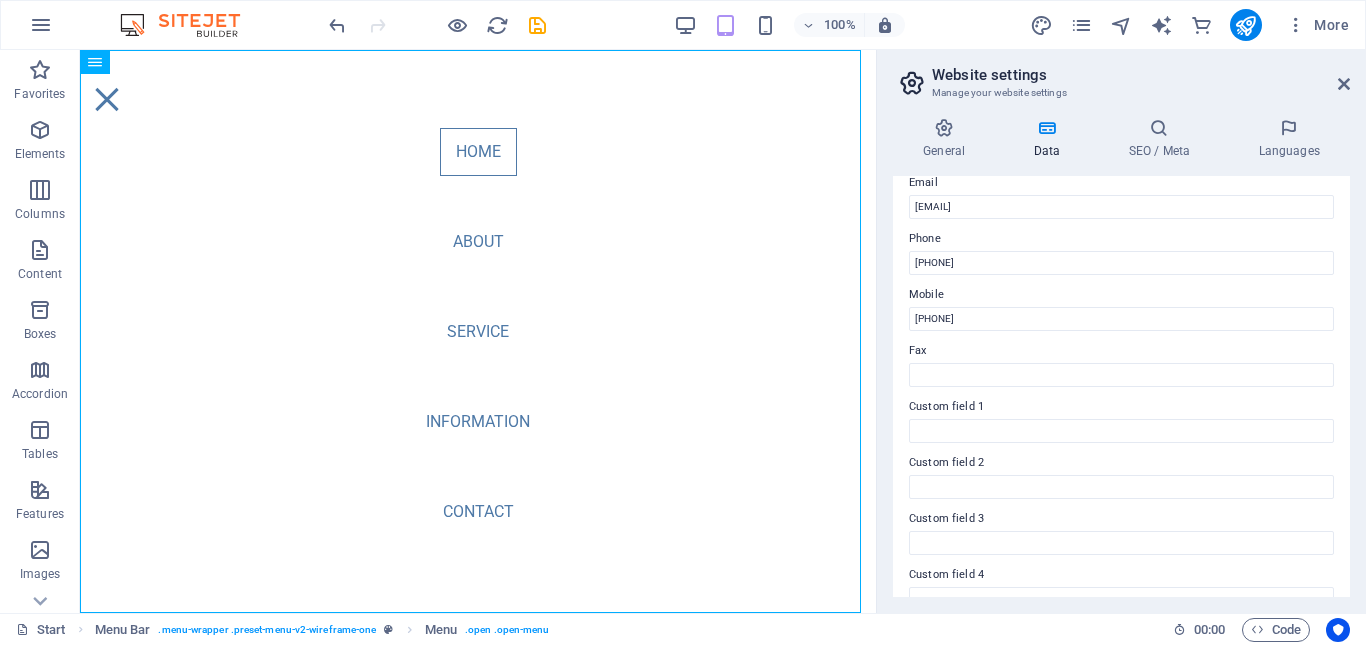 scroll, scrollTop: 400, scrollLeft: 0, axis: vertical 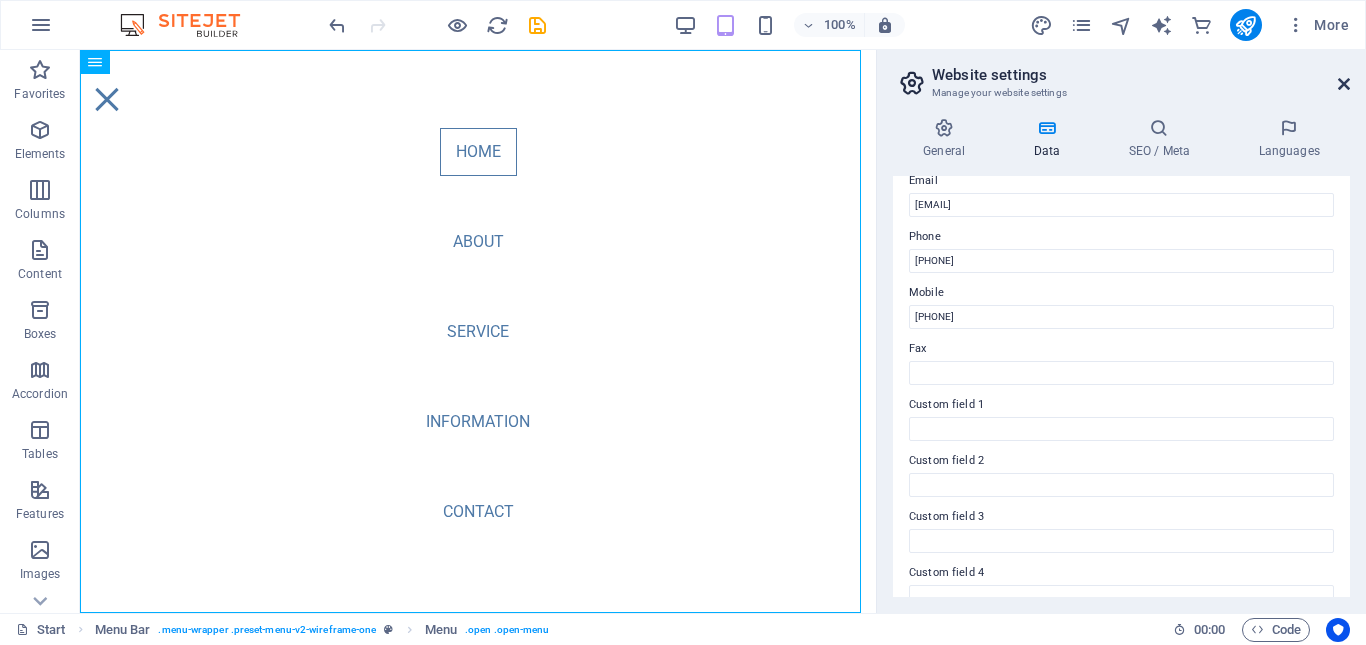 click at bounding box center (1344, 84) 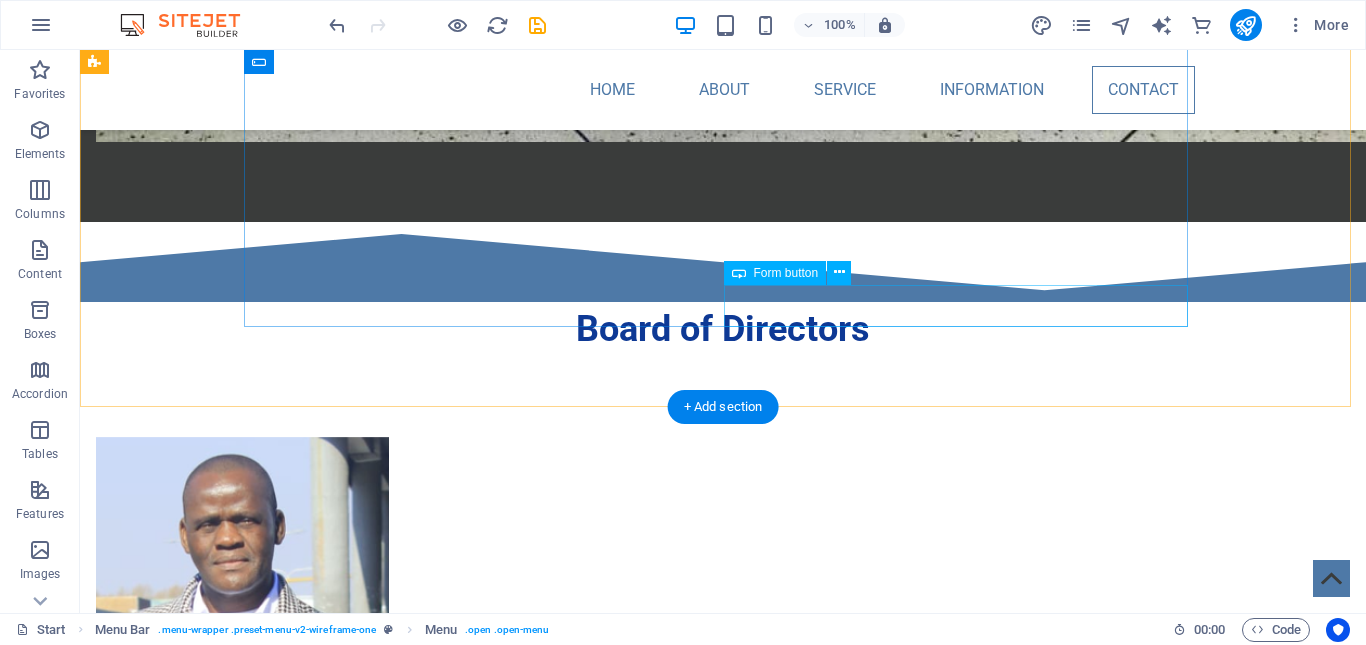 scroll, scrollTop: 4448, scrollLeft: 0, axis: vertical 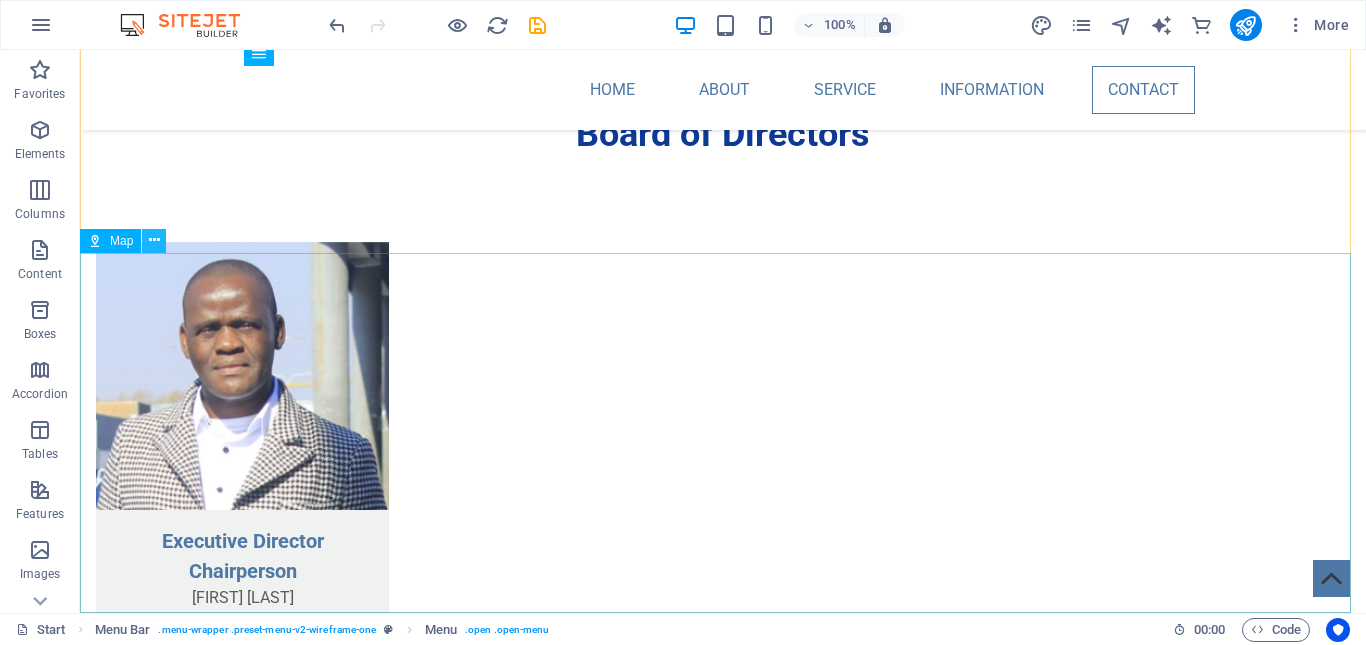 click at bounding box center [154, 240] 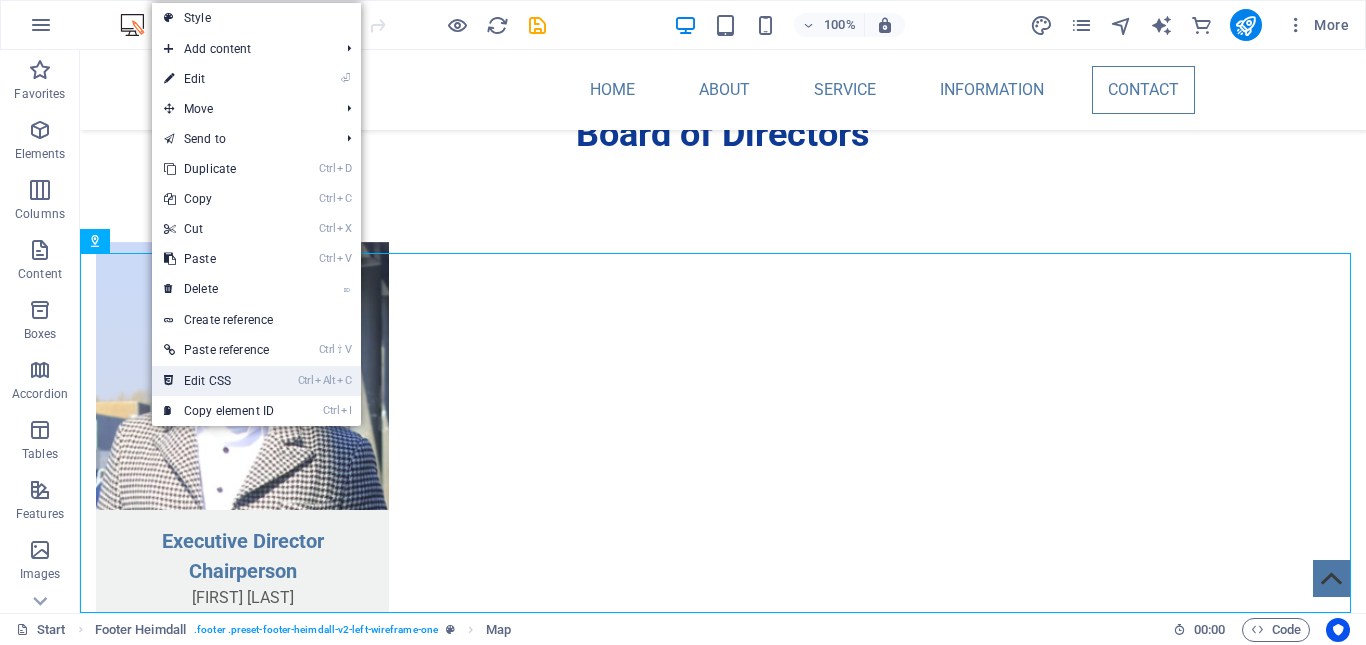 click on "Ctrl Alt C  Edit CSS" at bounding box center (219, 381) 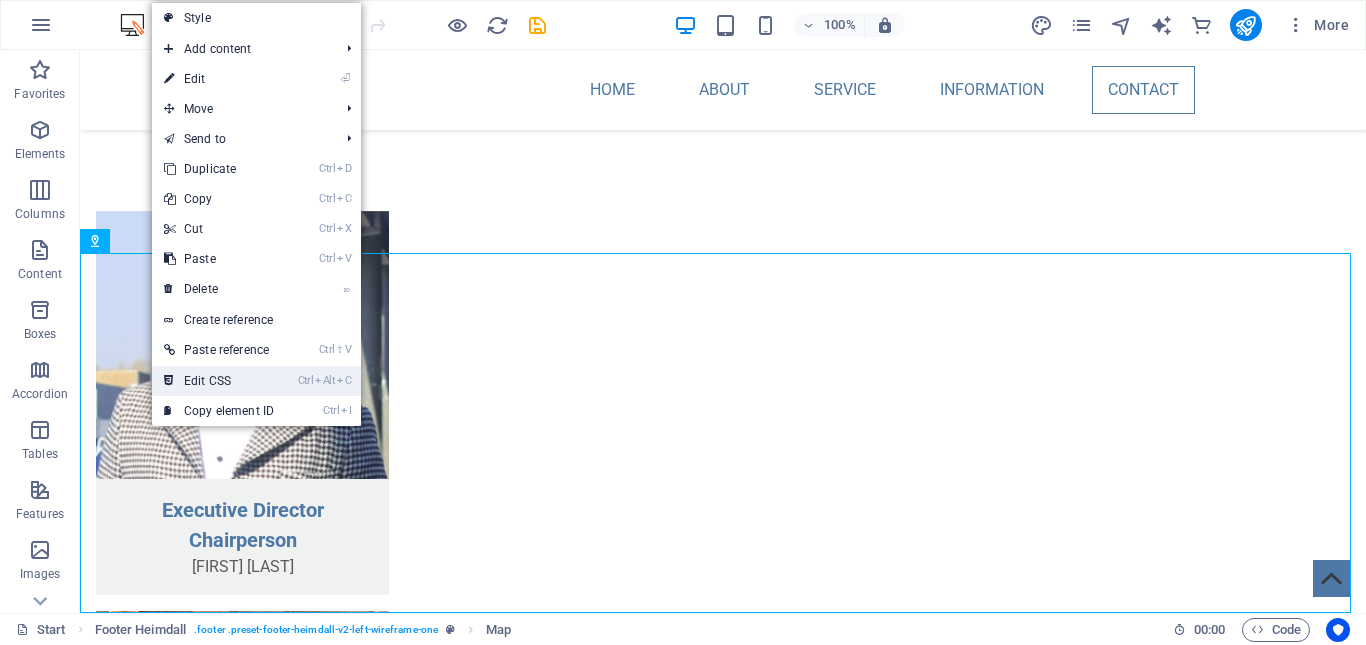 scroll, scrollTop: 4645, scrollLeft: 0, axis: vertical 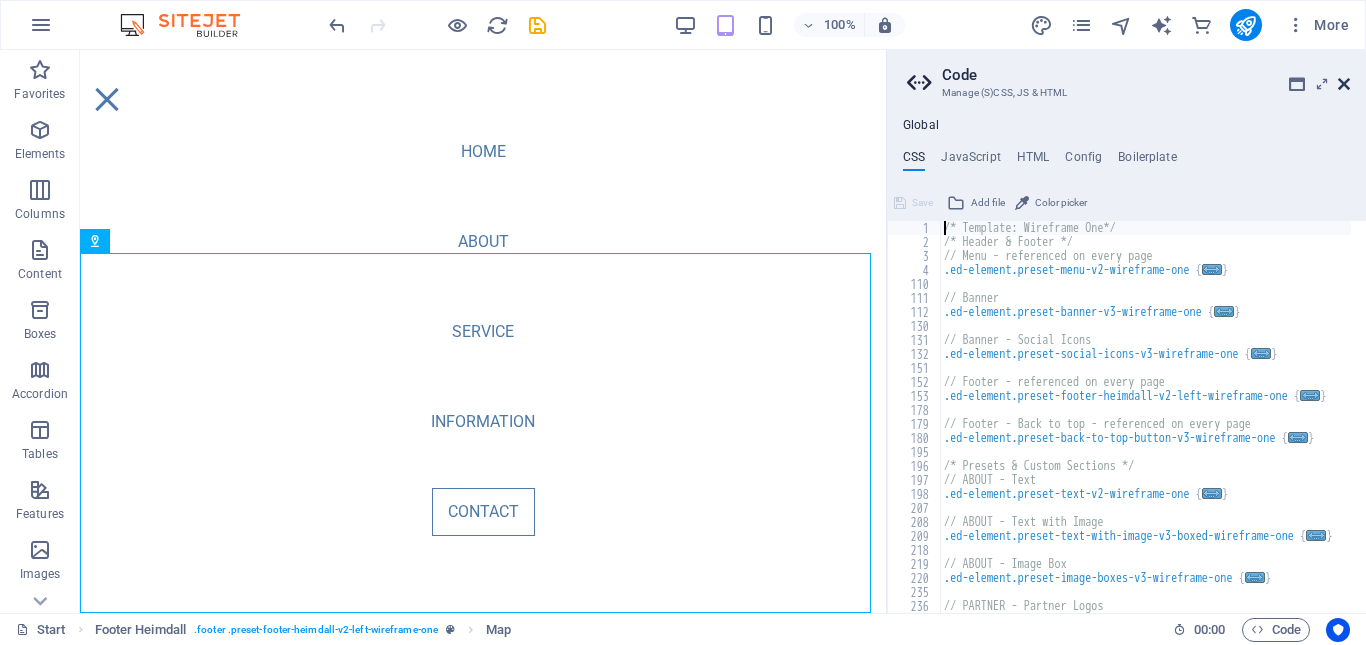 click at bounding box center (1344, 84) 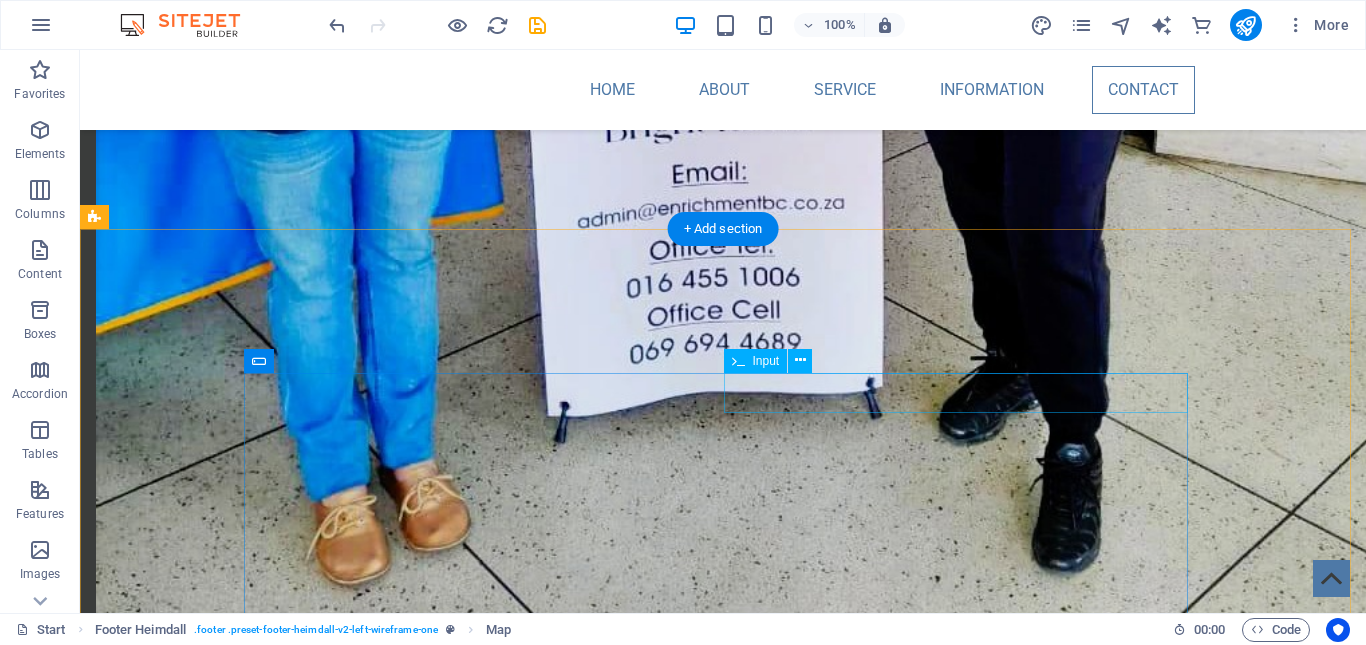 scroll, scrollTop: 3648, scrollLeft: 0, axis: vertical 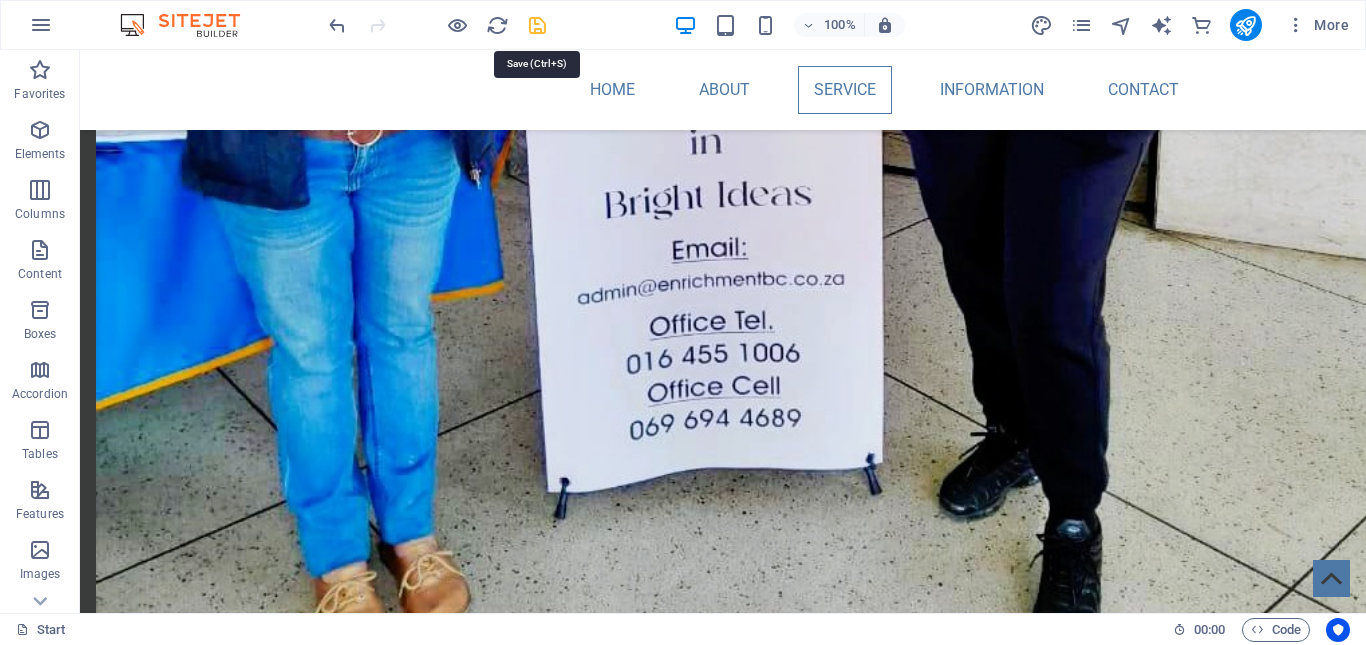 click at bounding box center [537, 25] 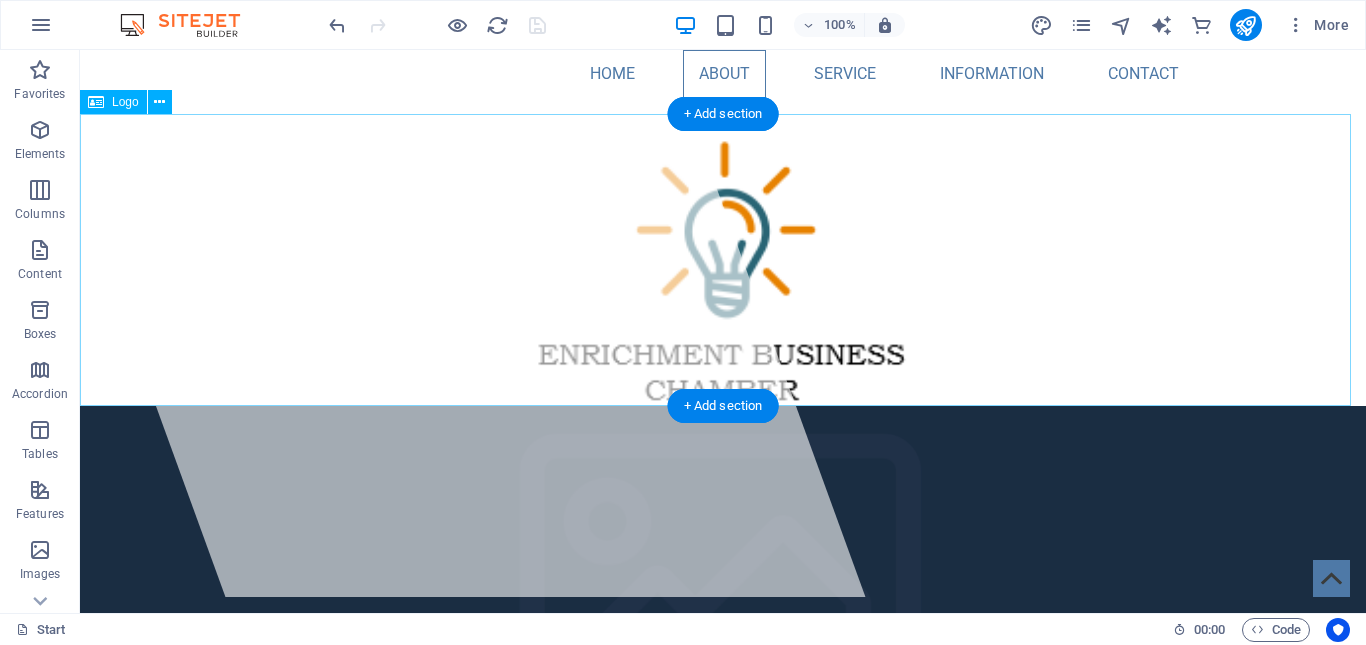 scroll, scrollTop: 0, scrollLeft: 0, axis: both 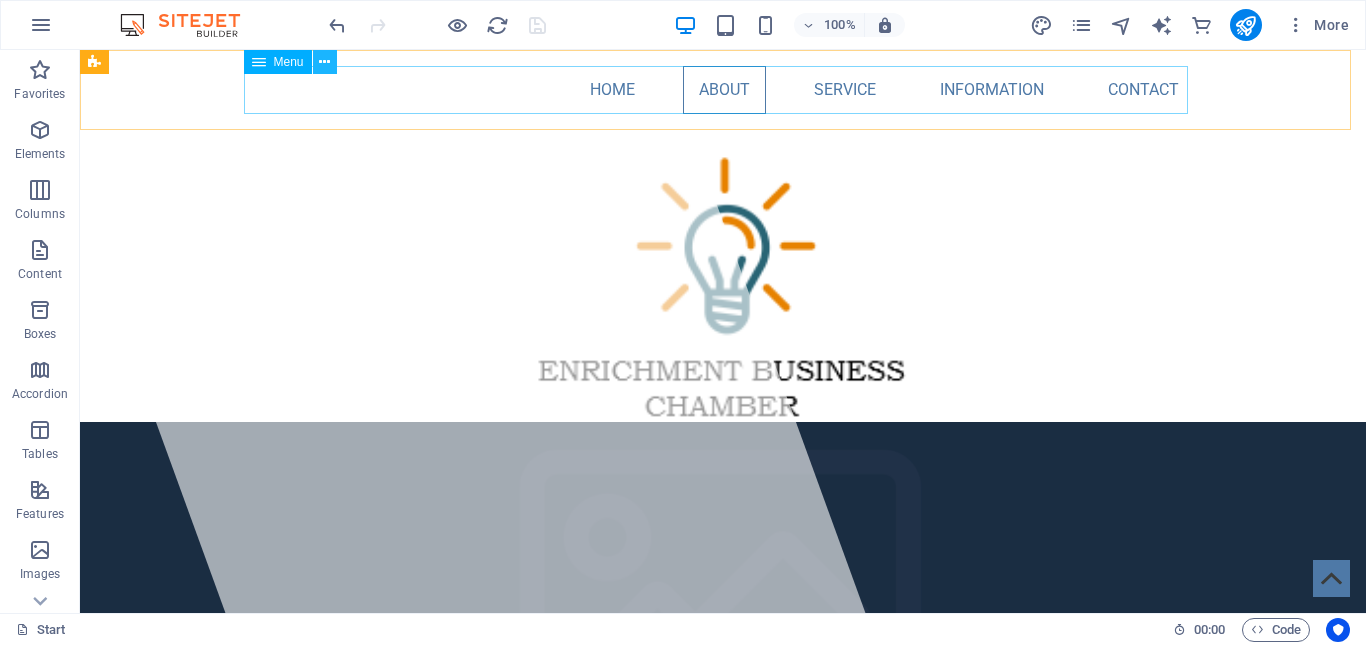 click at bounding box center [324, 62] 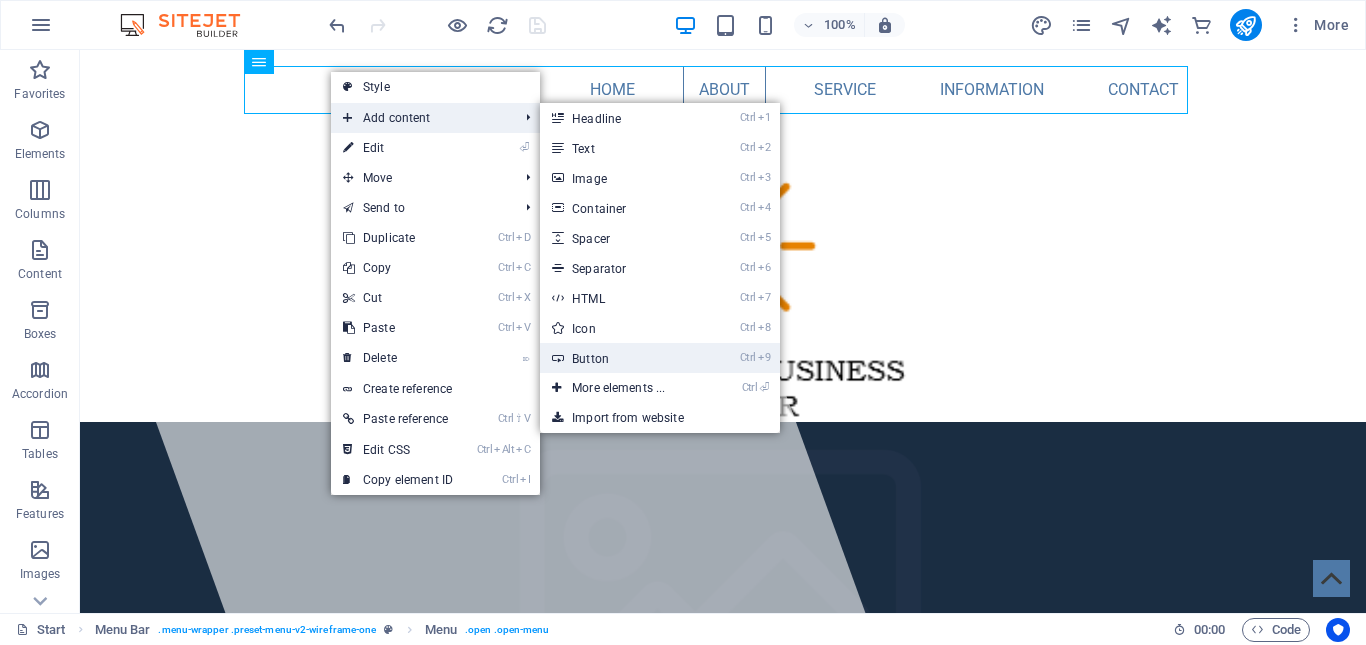 click on "Ctrl 9  Button" at bounding box center (622, 358) 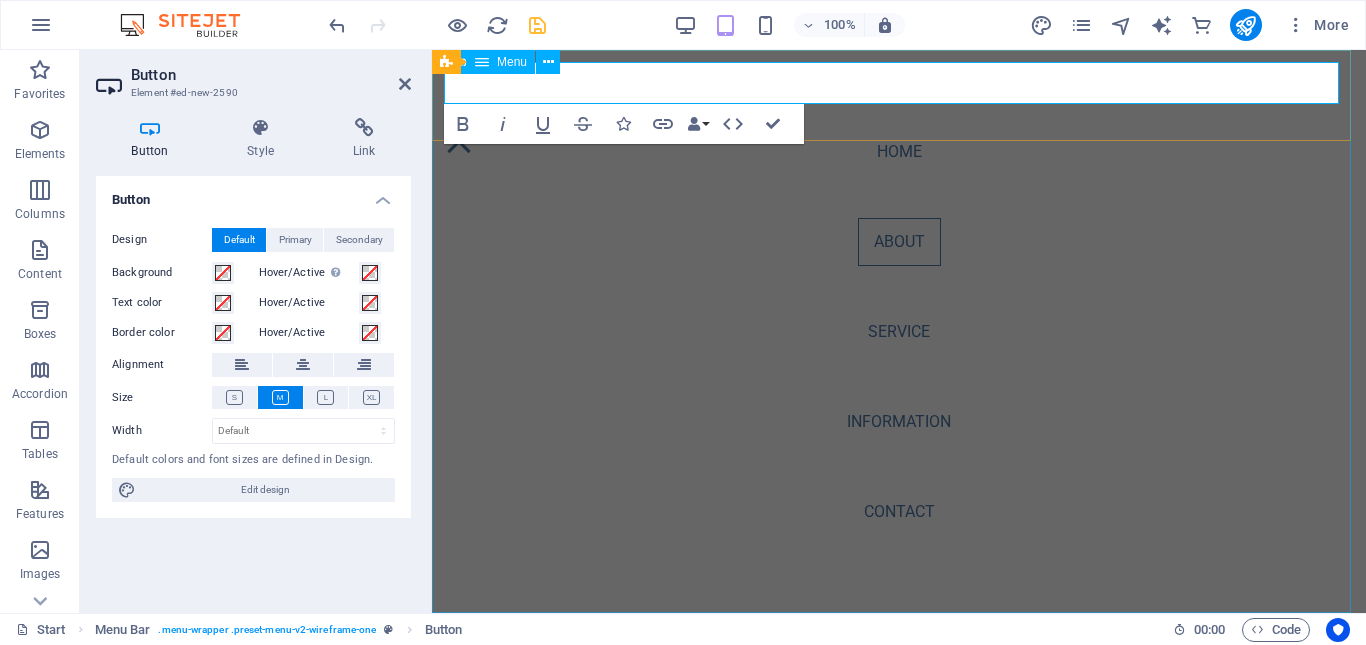 type 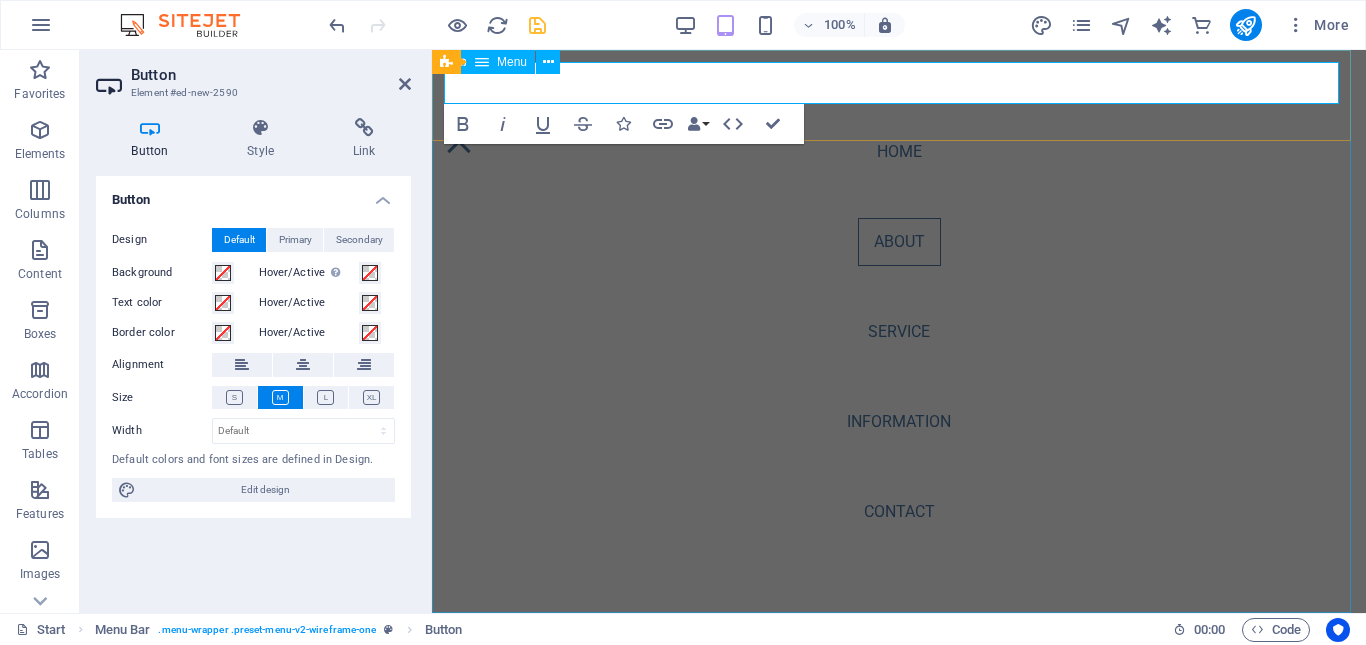 click on "Home About Service Information Contact" at bounding box center (899, 331) 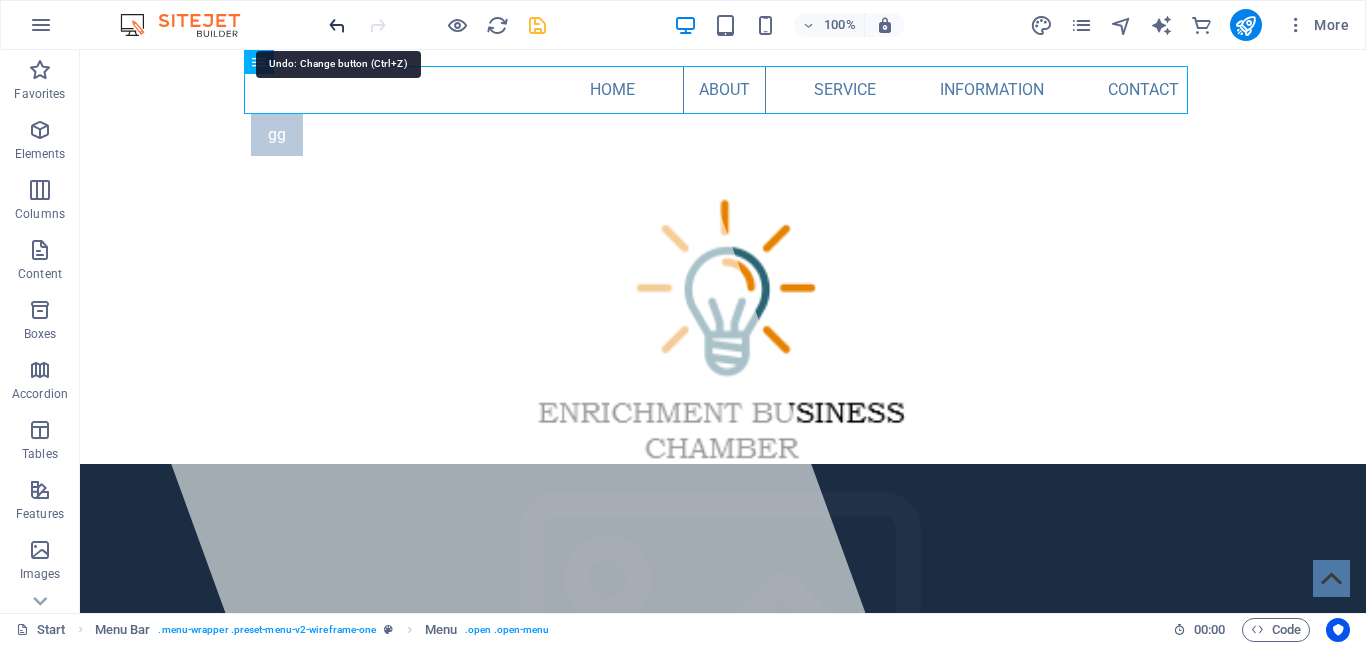click at bounding box center (337, 25) 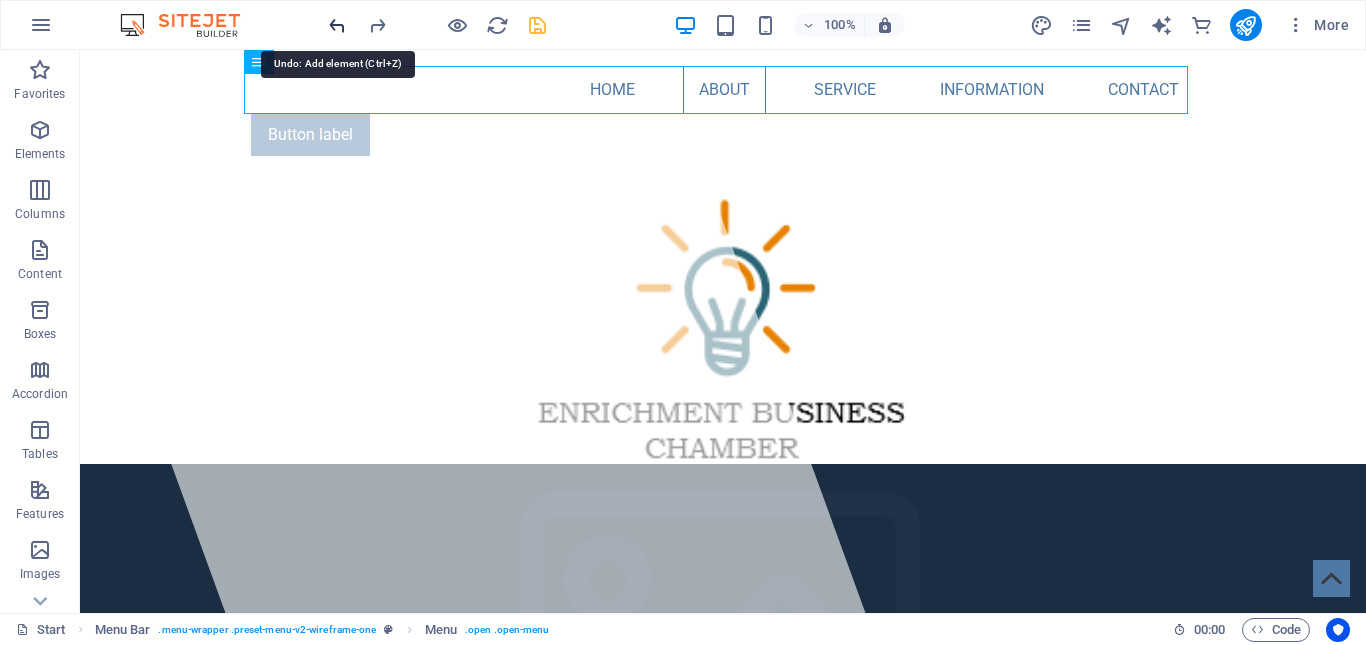 click at bounding box center [337, 25] 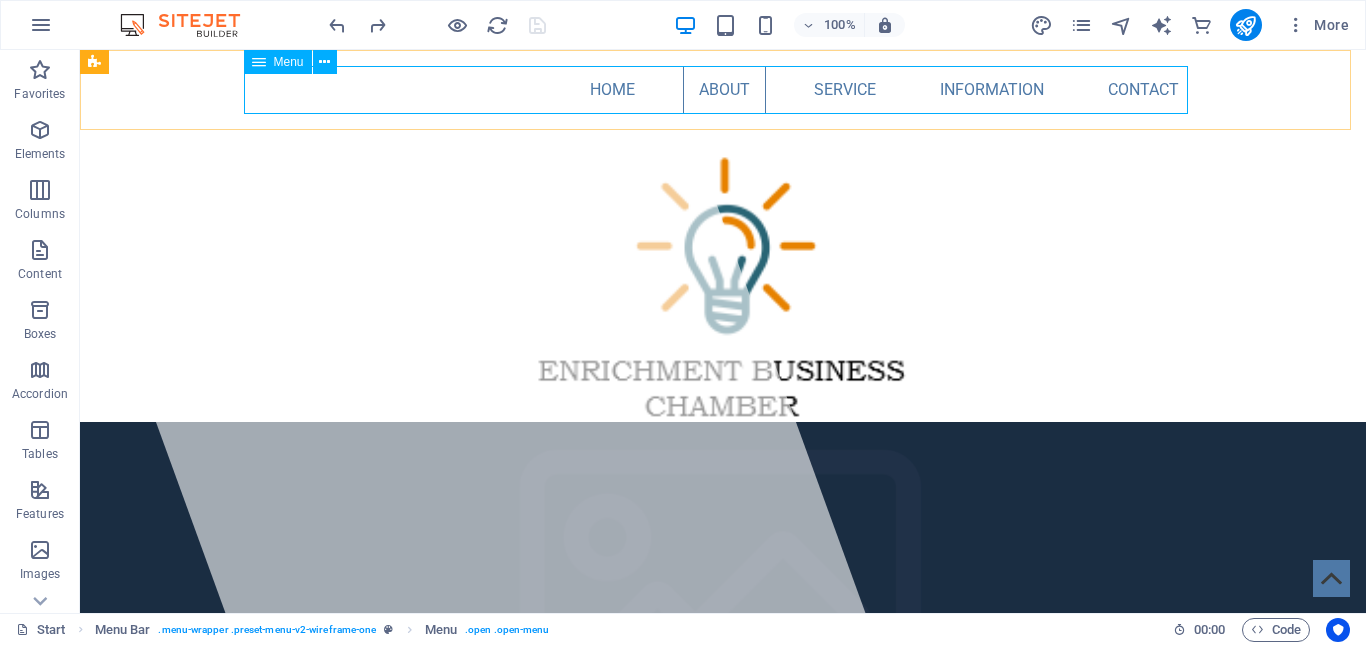 click at bounding box center [259, 62] 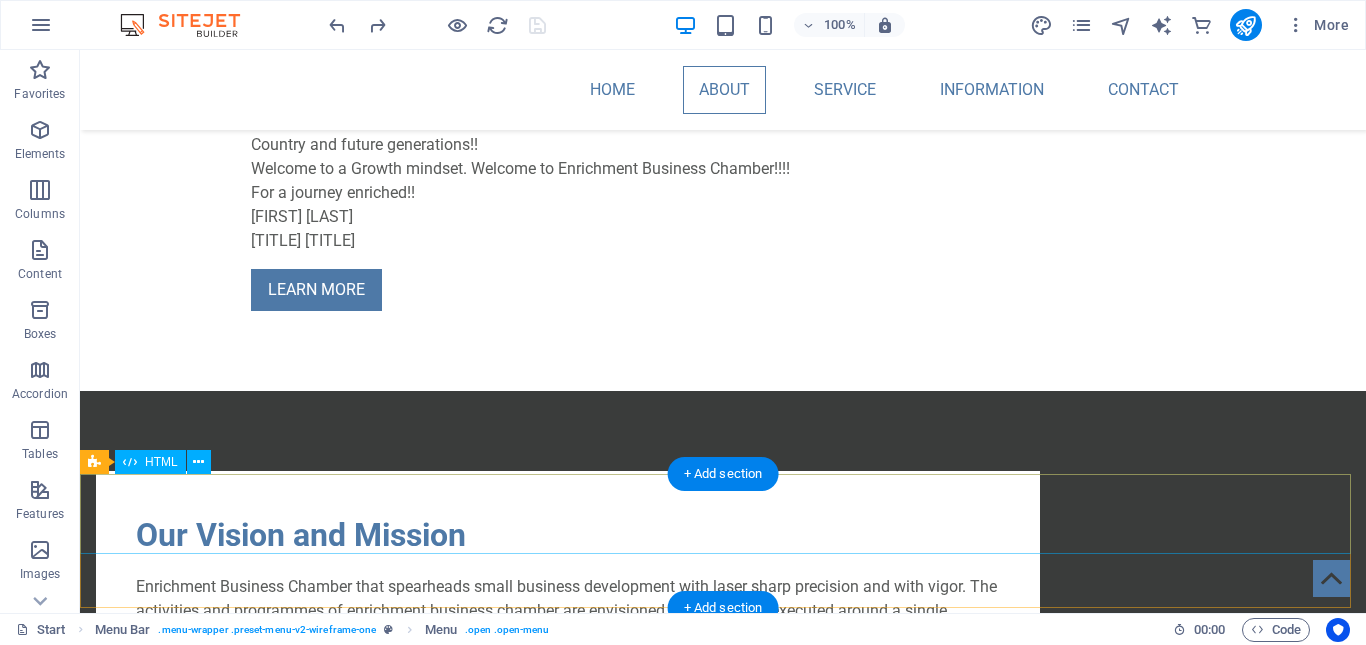scroll, scrollTop: 2000, scrollLeft: 0, axis: vertical 